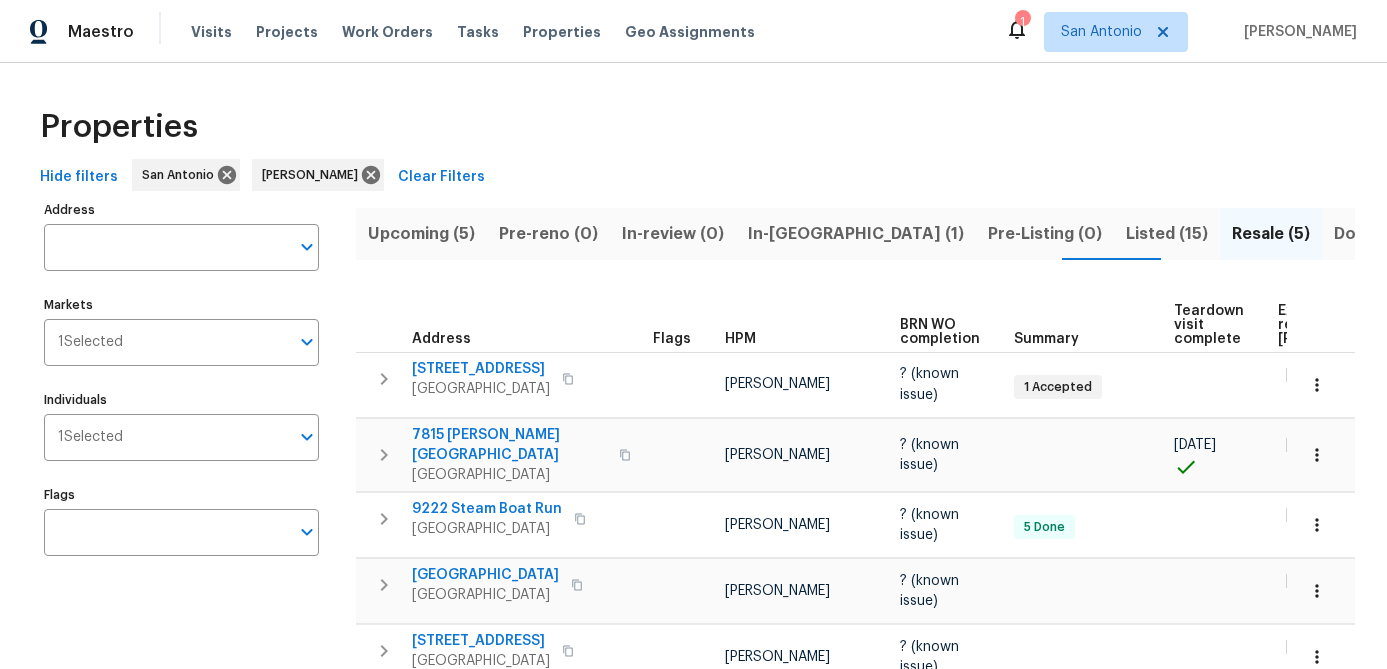 scroll, scrollTop: 0, scrollLeft: 0, axis: both 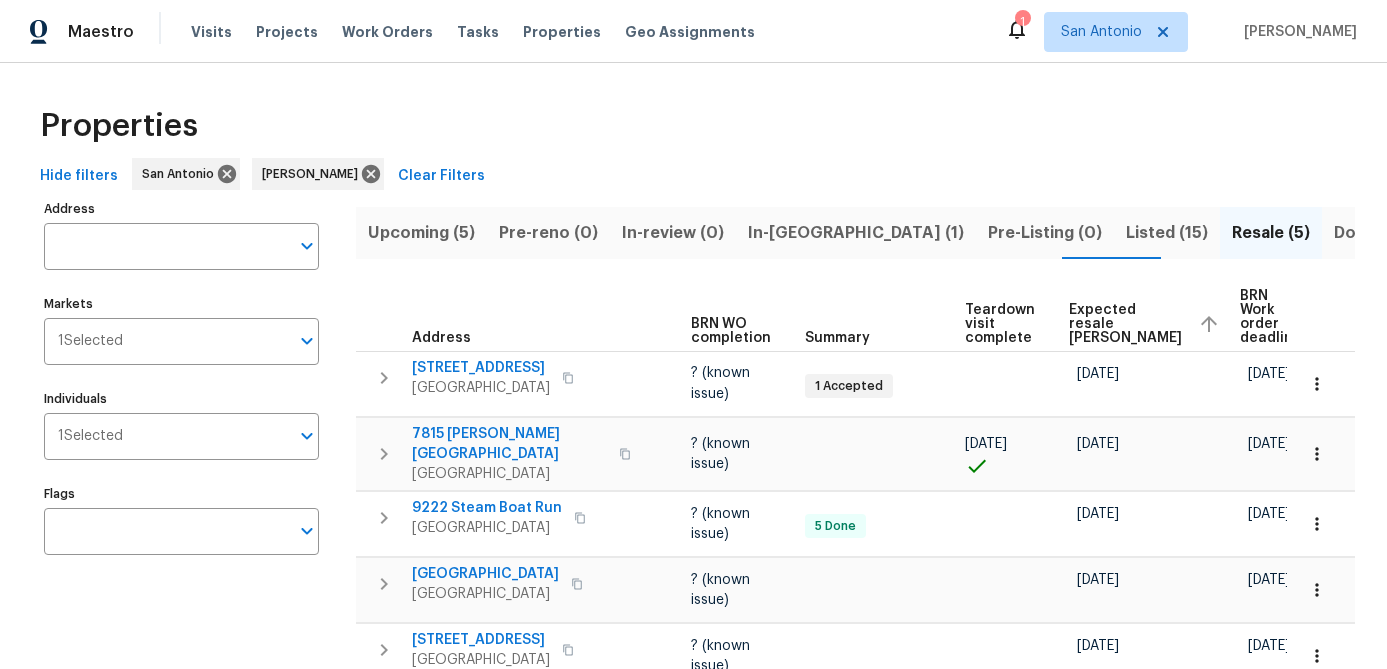 click on "Expected resale COE" at bounding box center [1125, 324] 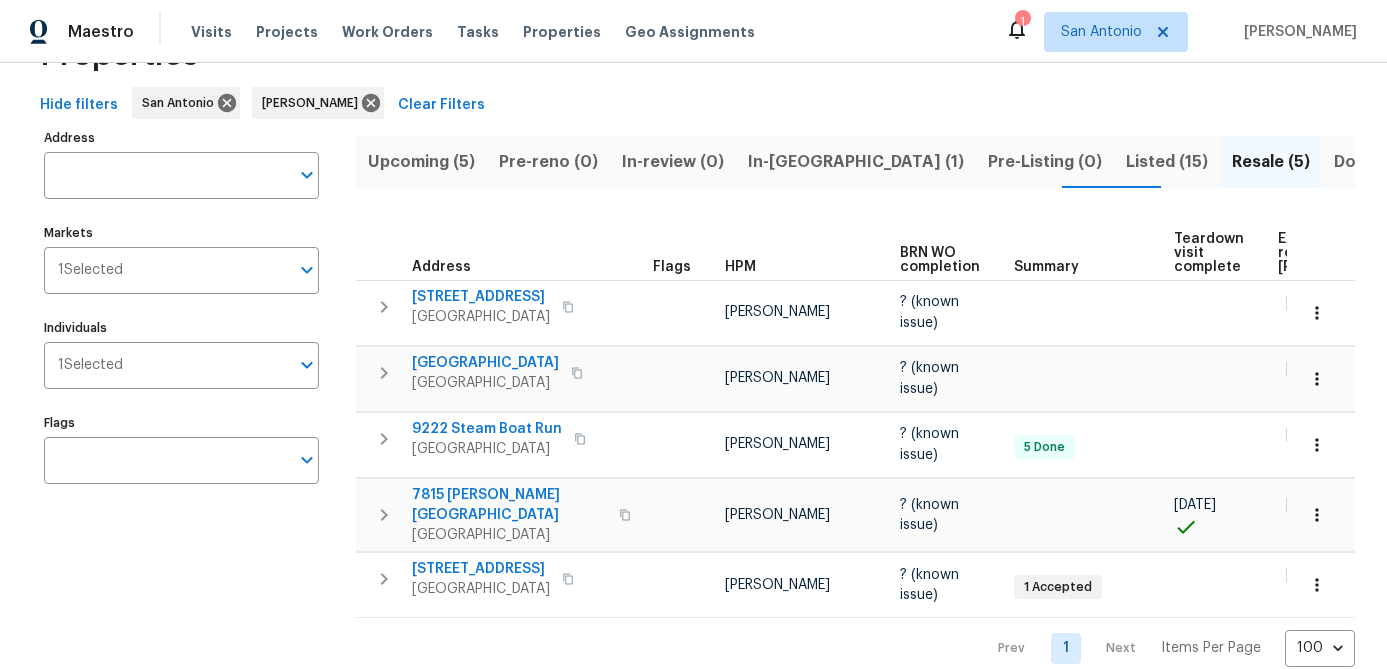scroll, scrollTop: 93, scrollLeft: 0, axis: vertical 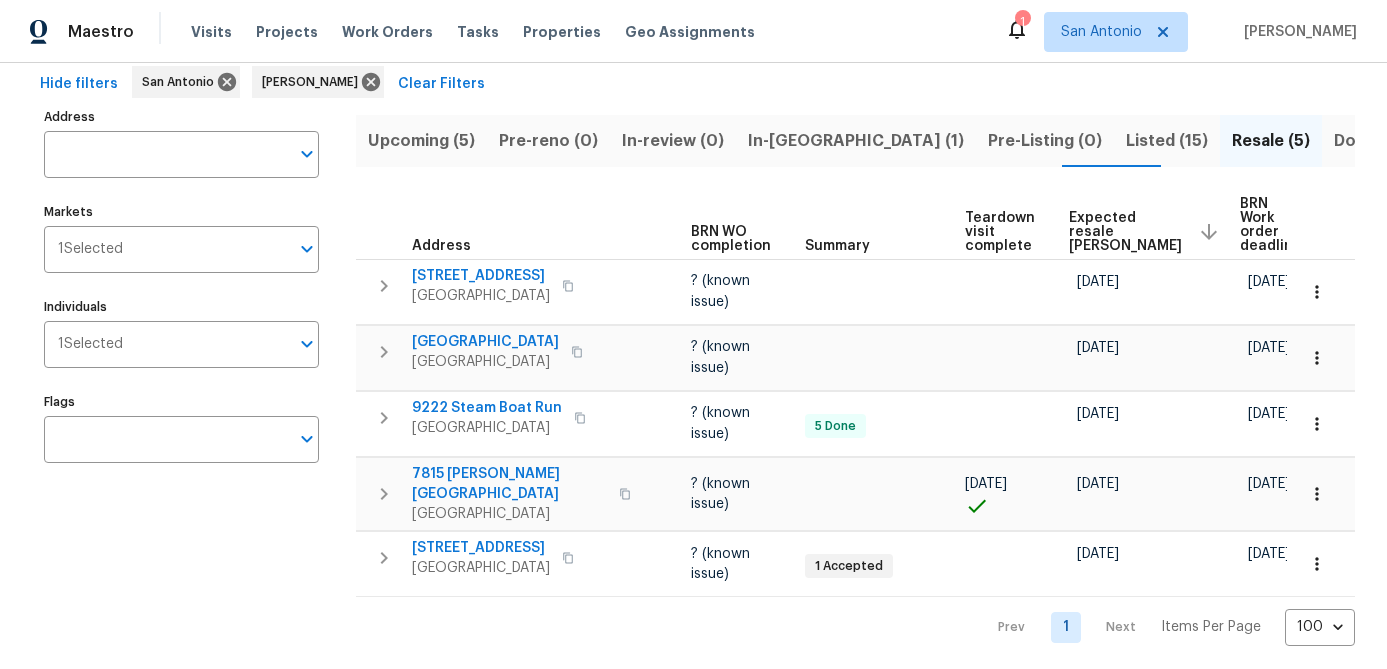 click on "Expected resale COE" at bounding box center (1125, 232) 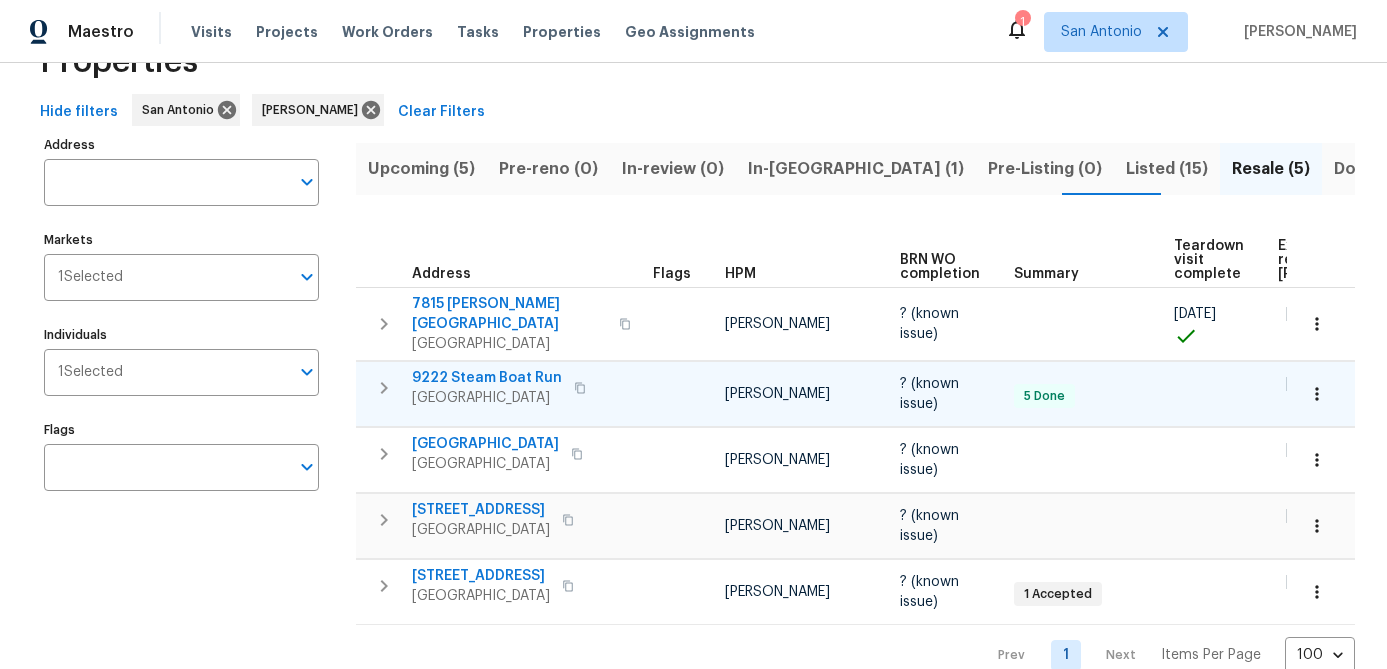 scroll, scrollTop: 93, scrollLeft: 0, axis: vertical 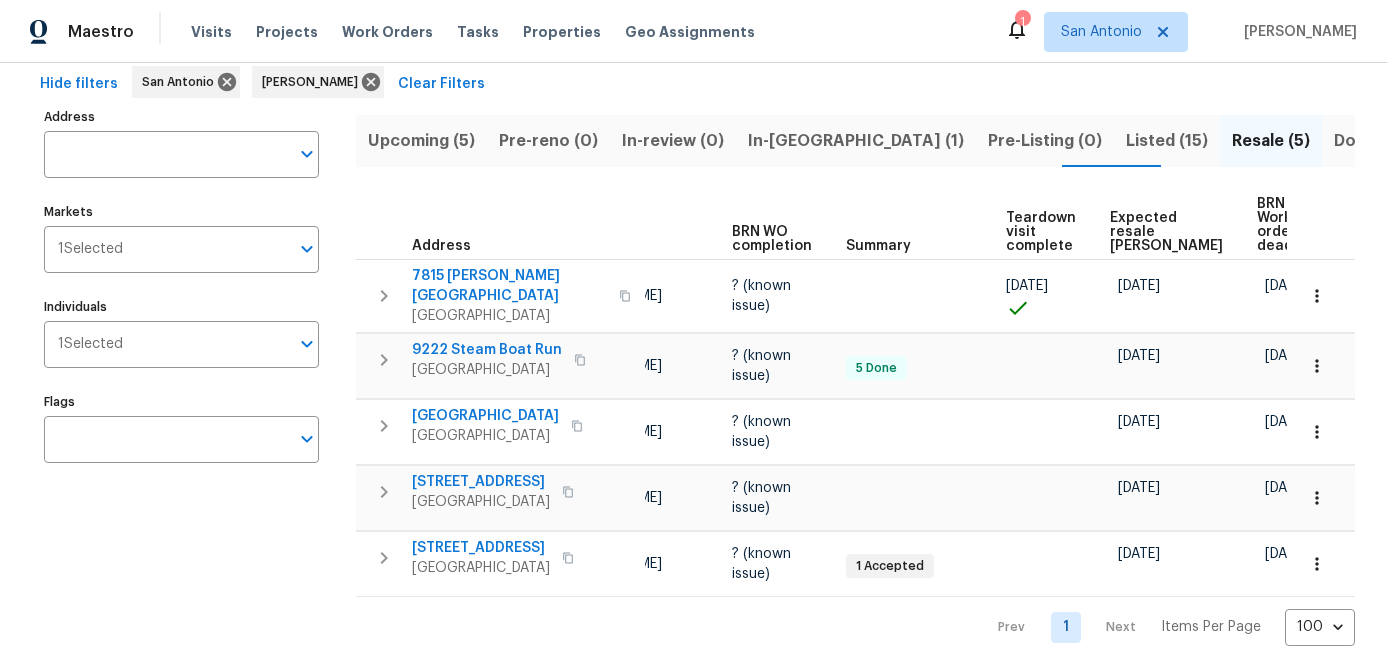 click on "Expected resale COE" at bounding box center [1166, 232] 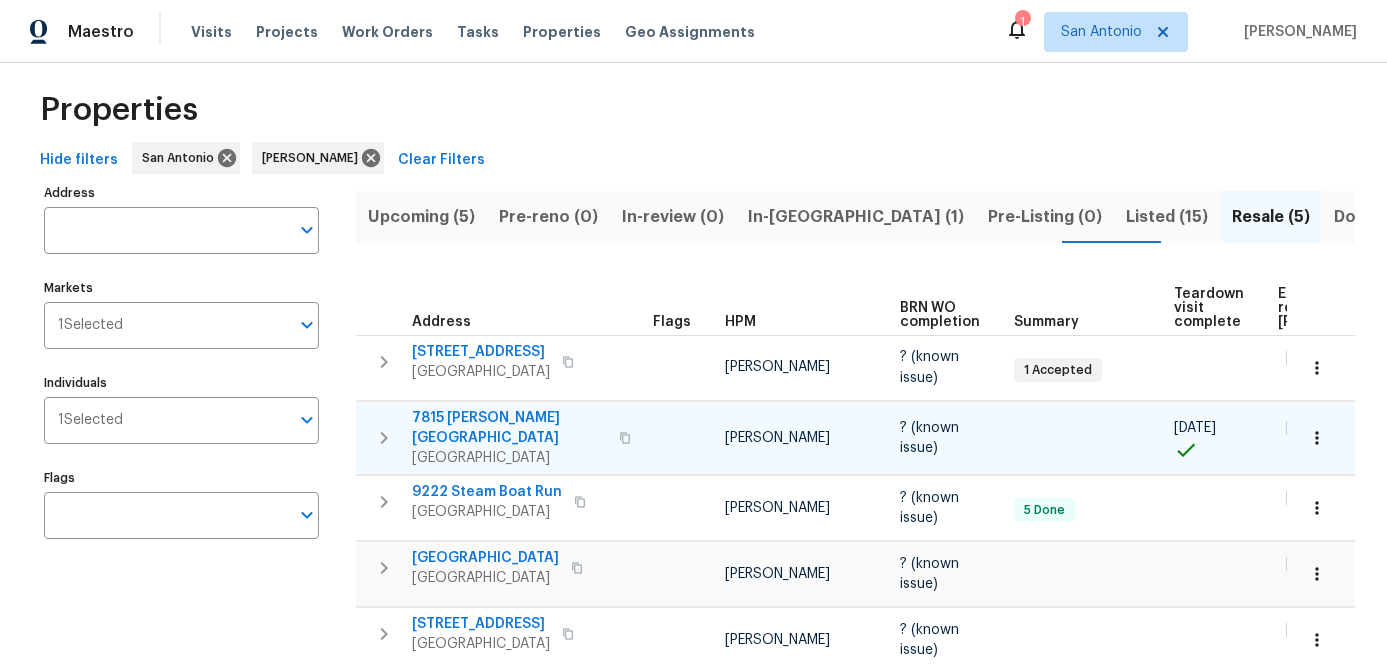 scroll, scrollTop: 29, scrollLeft: 0, axis: vertical 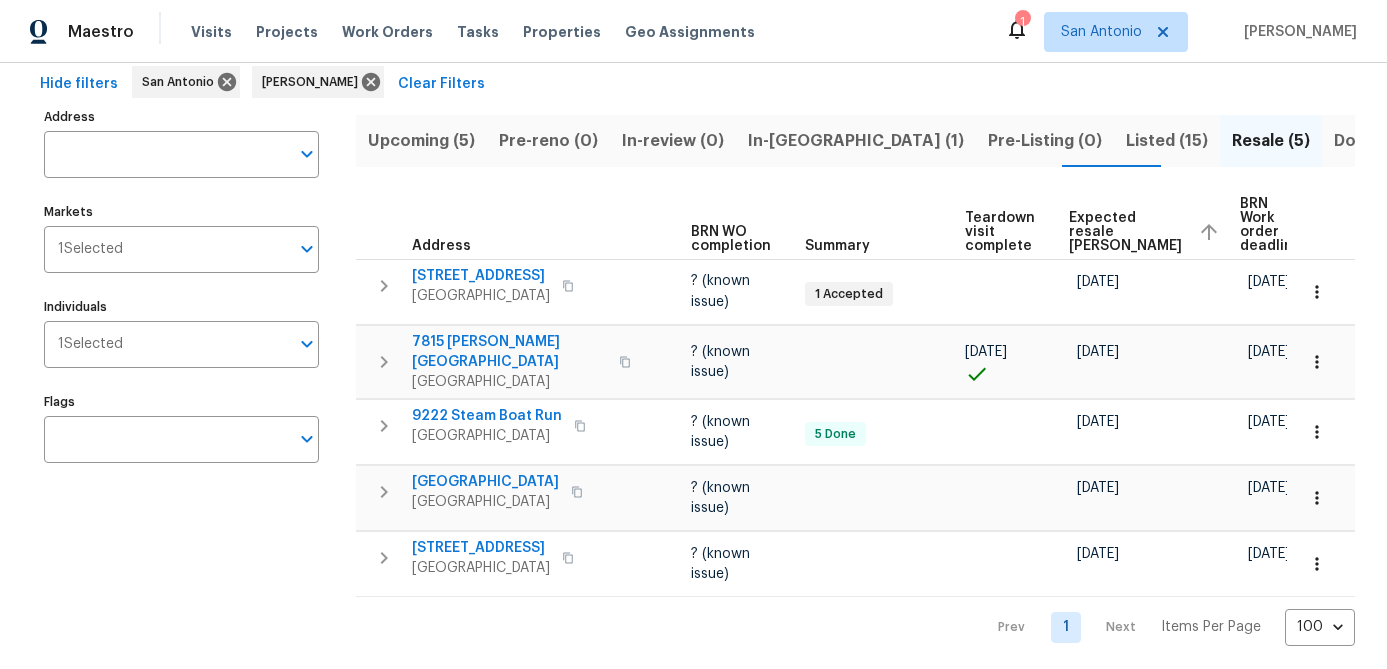click on "Upcoming (5)" at bounding box center [421, 141] 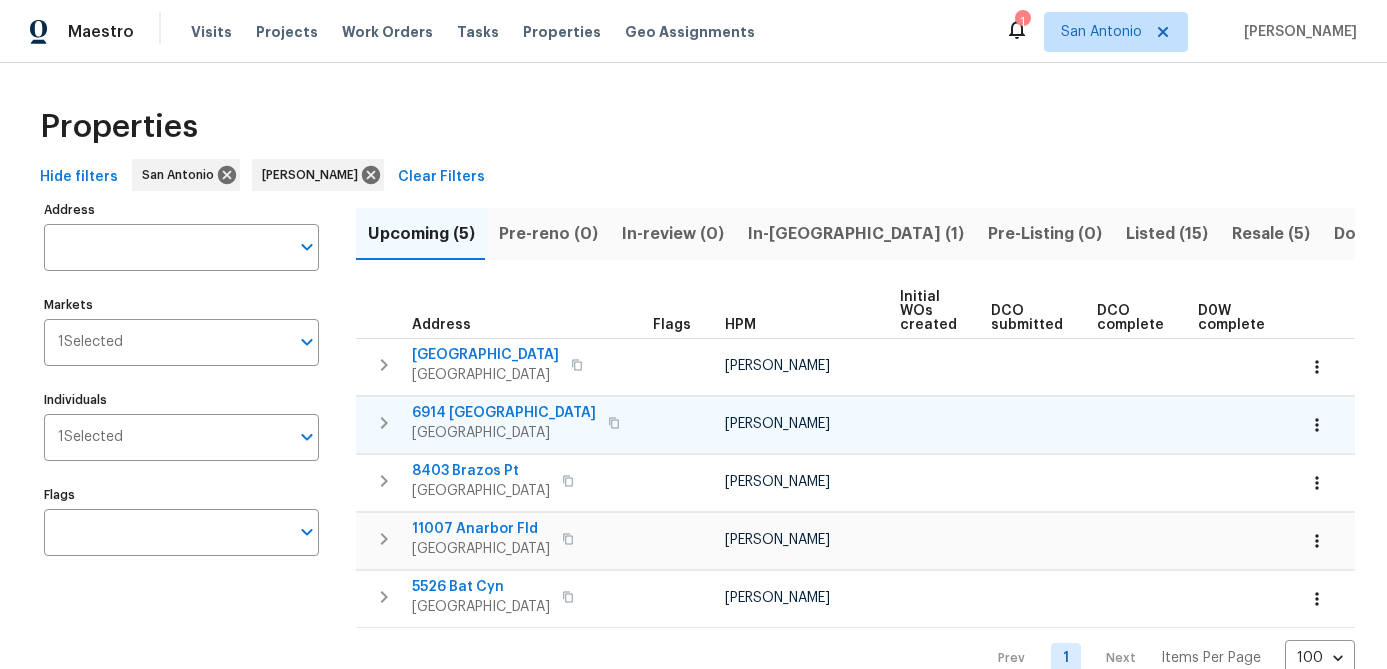 scroll, scrollTop: 39, scrollLeft: 0, axis: vertical 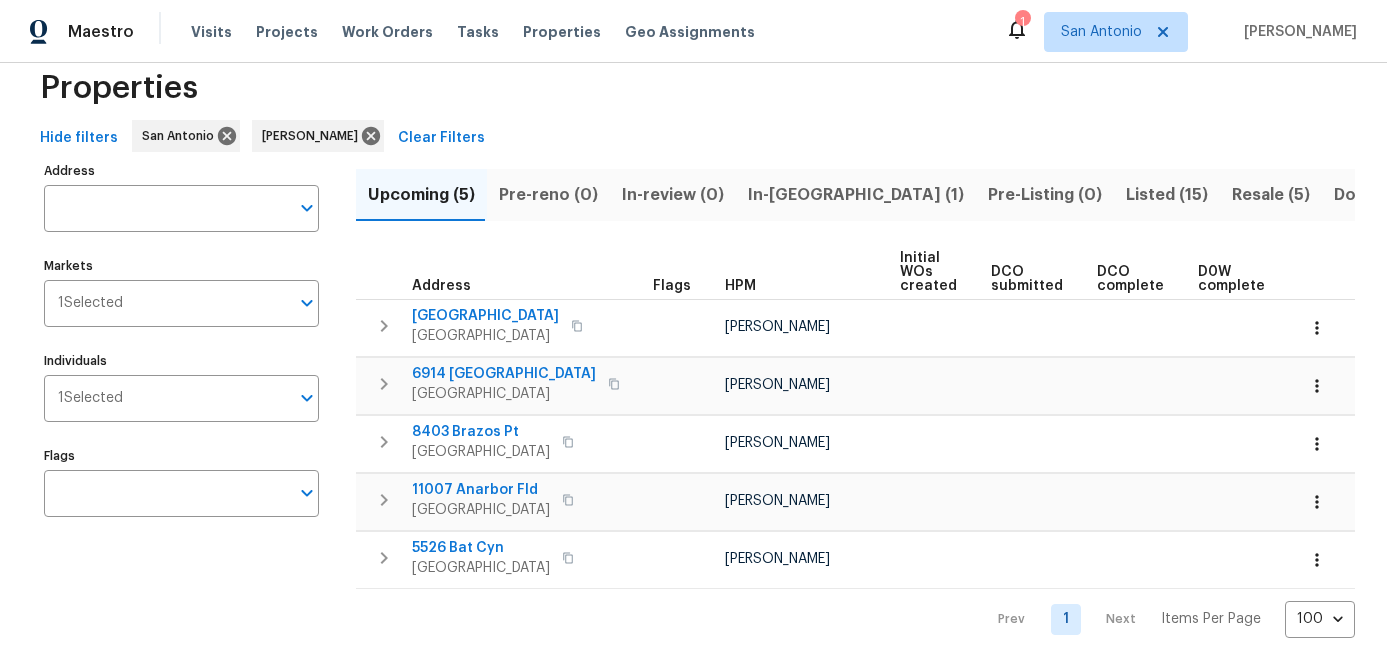 click on "In-reno (1)" at bounding box center (856, 195) 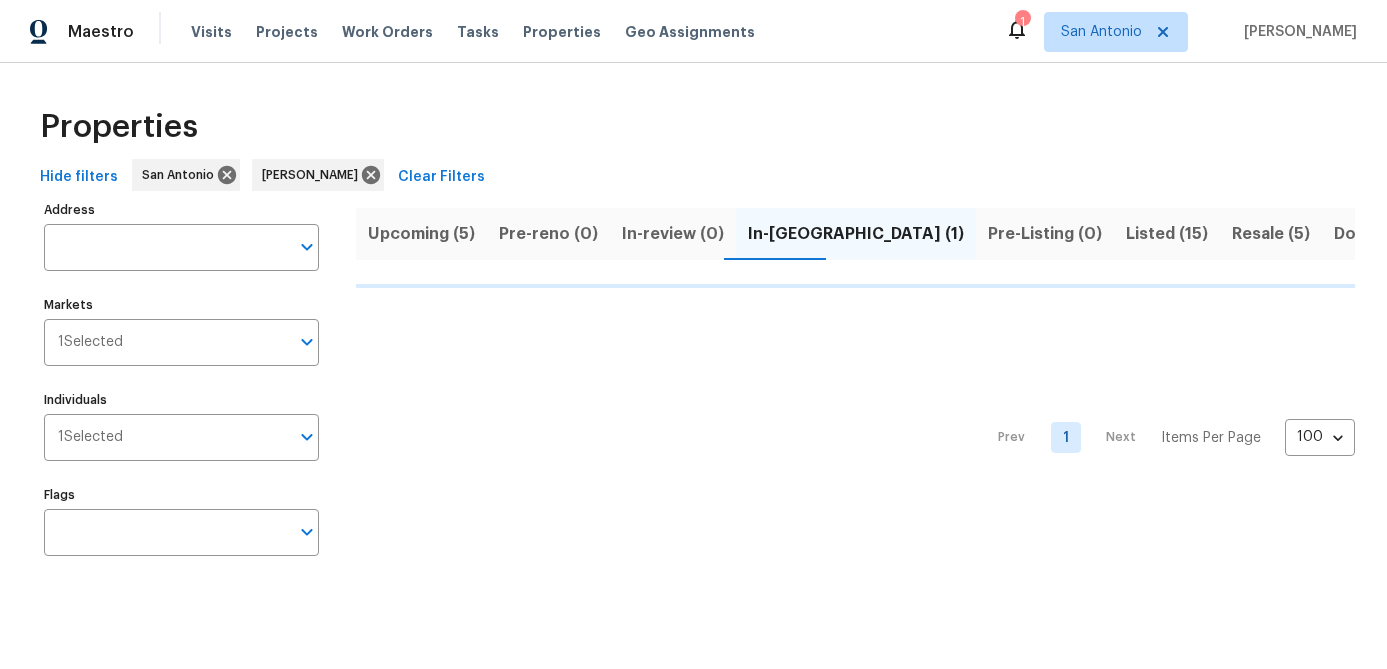 scroll, scrollTop: 0, scrollLeft: 0, axis: both 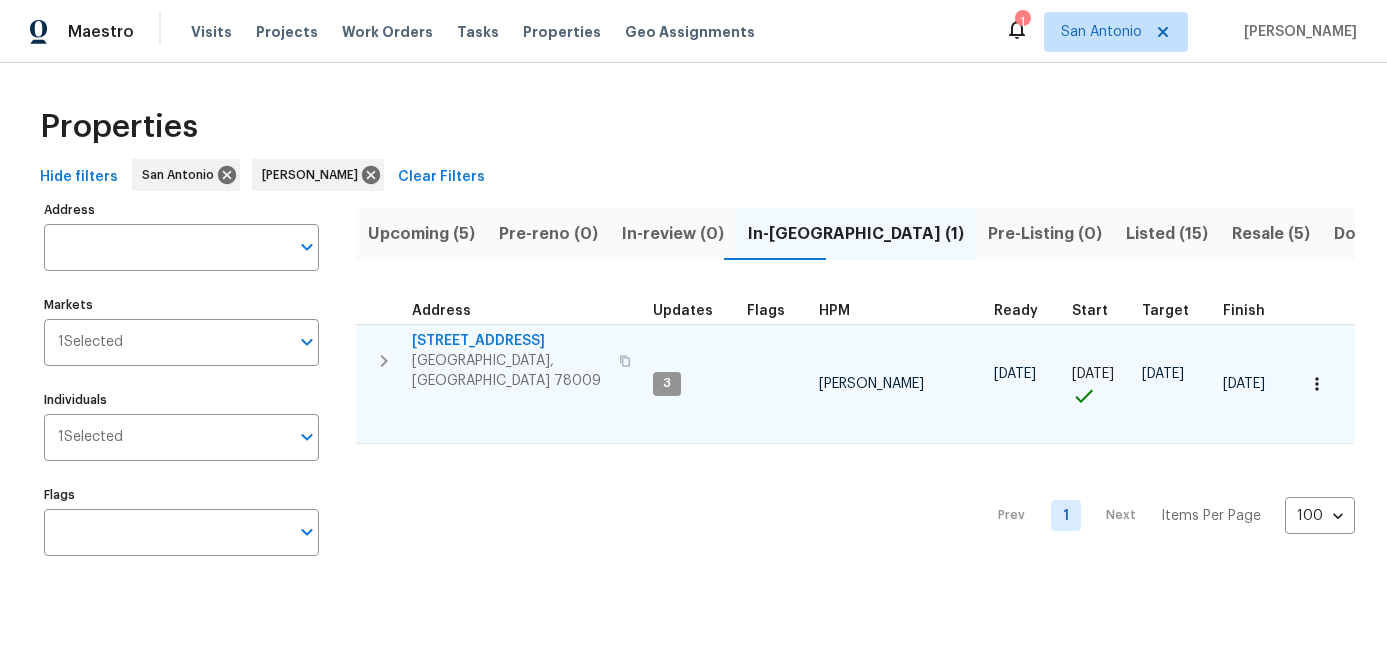 click on "Castroville, TX 78009" at bounding box center [509, 371] 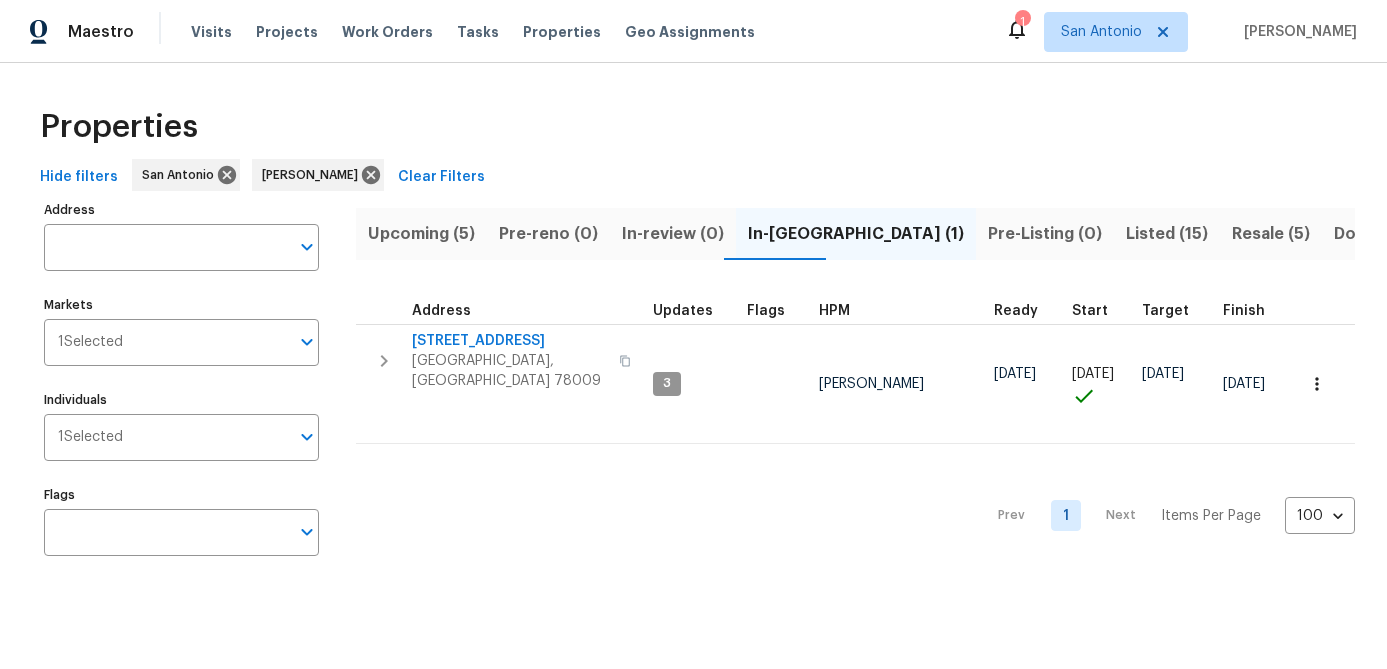 click on "Prev 1 Next Items Per Page 100 100 ​" at bounding box center (855, 509) 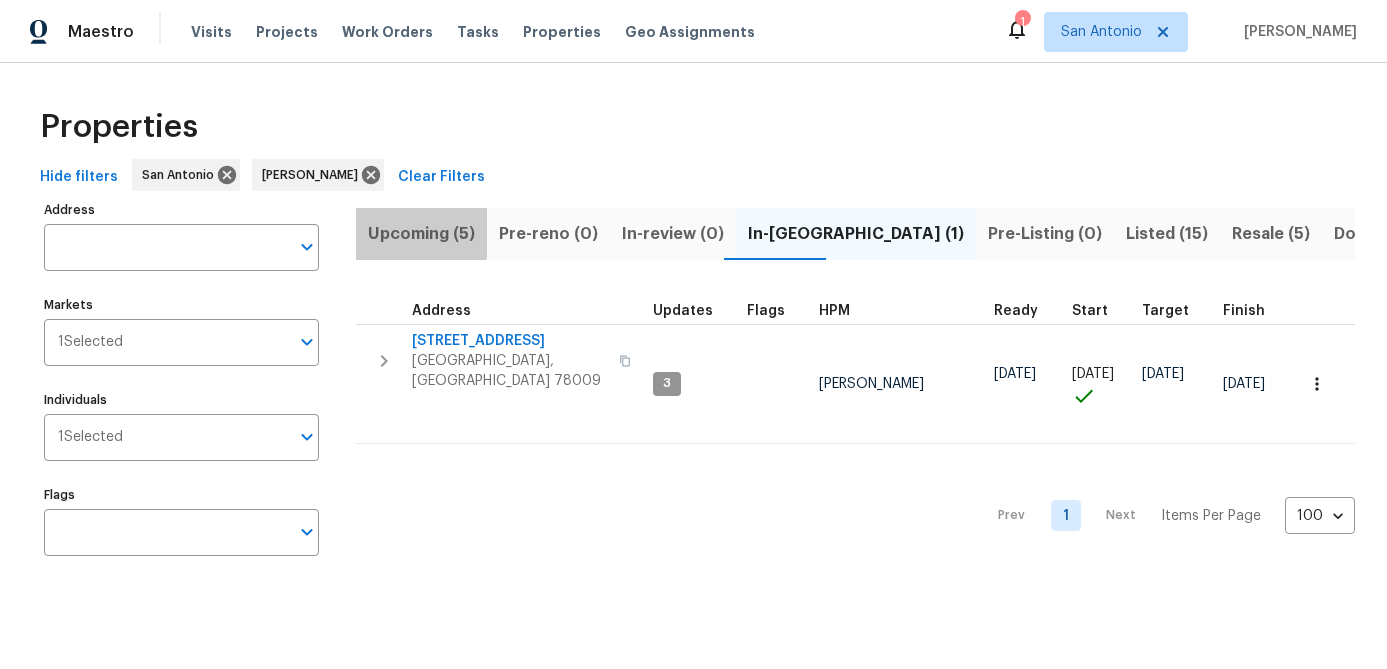 click on "Upcoming (5)" at bounding box center [421, 234] 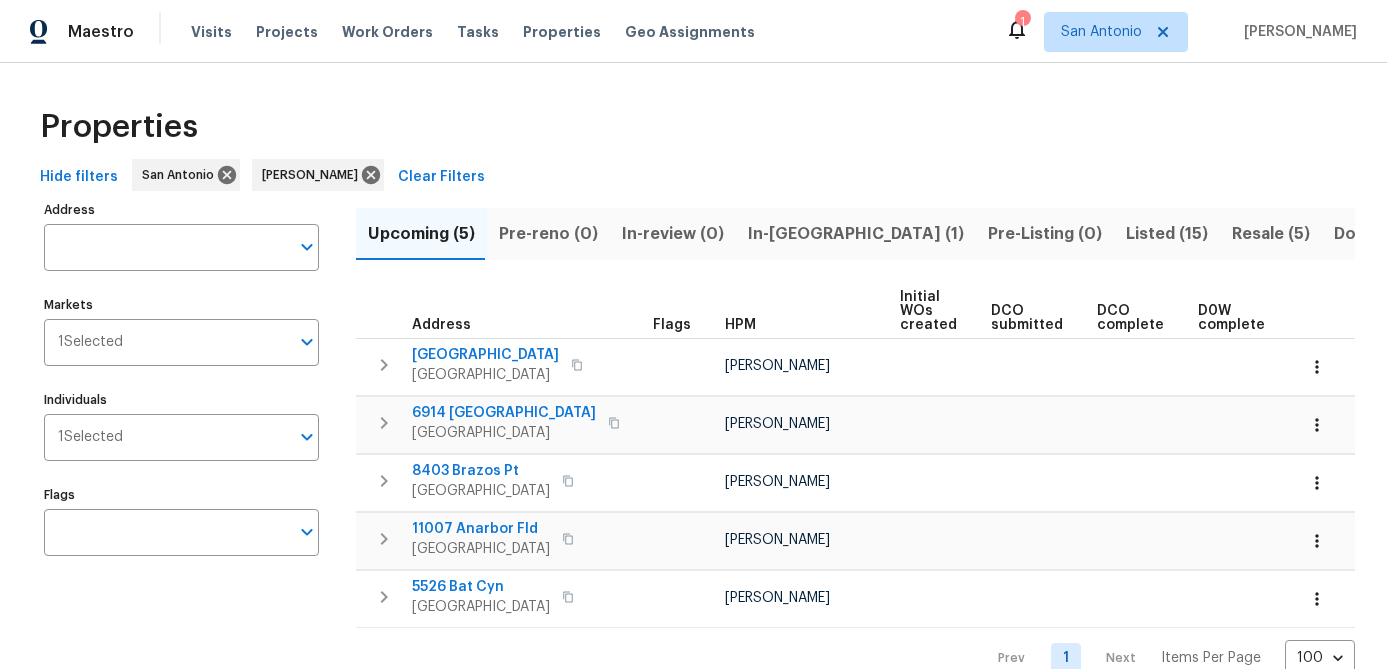 click on "Address Address Markets 1  Selected Markets Individuals 1  Selected Individuals Flags Flags" at bounding box center (194, 436) 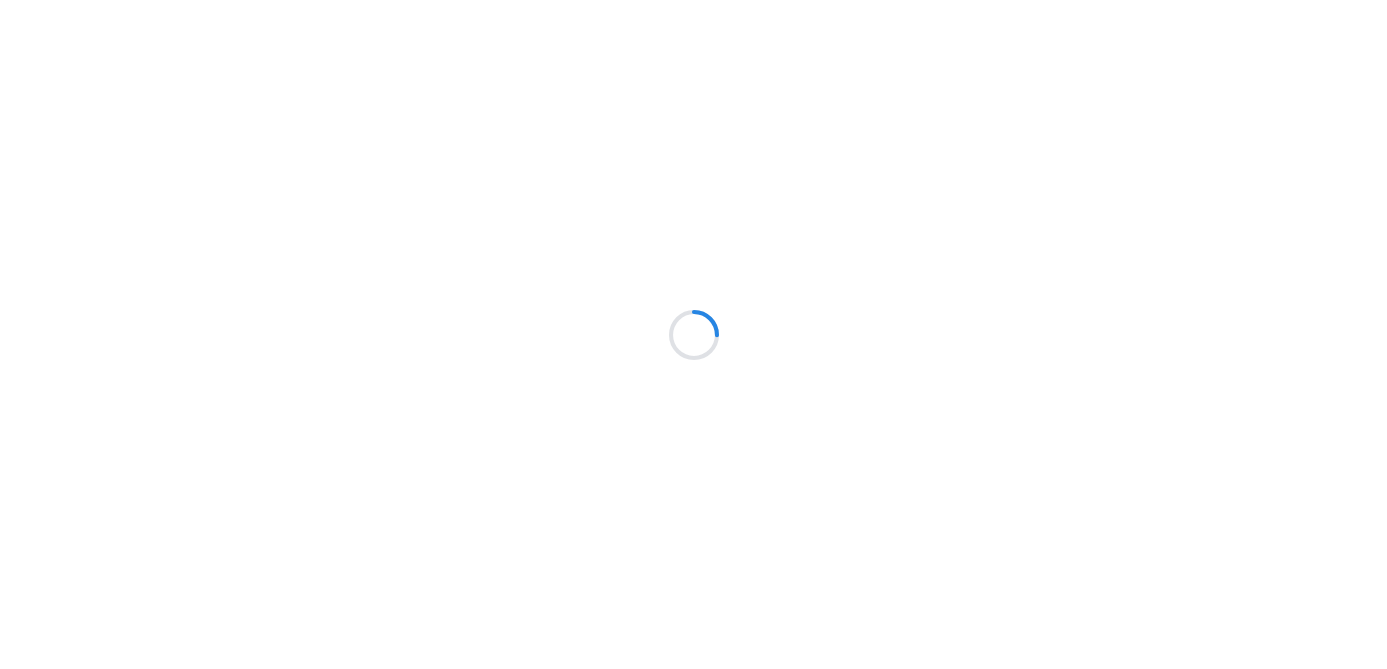 scroll, scrollTop: 0, scrollLeft: 0, axis: both 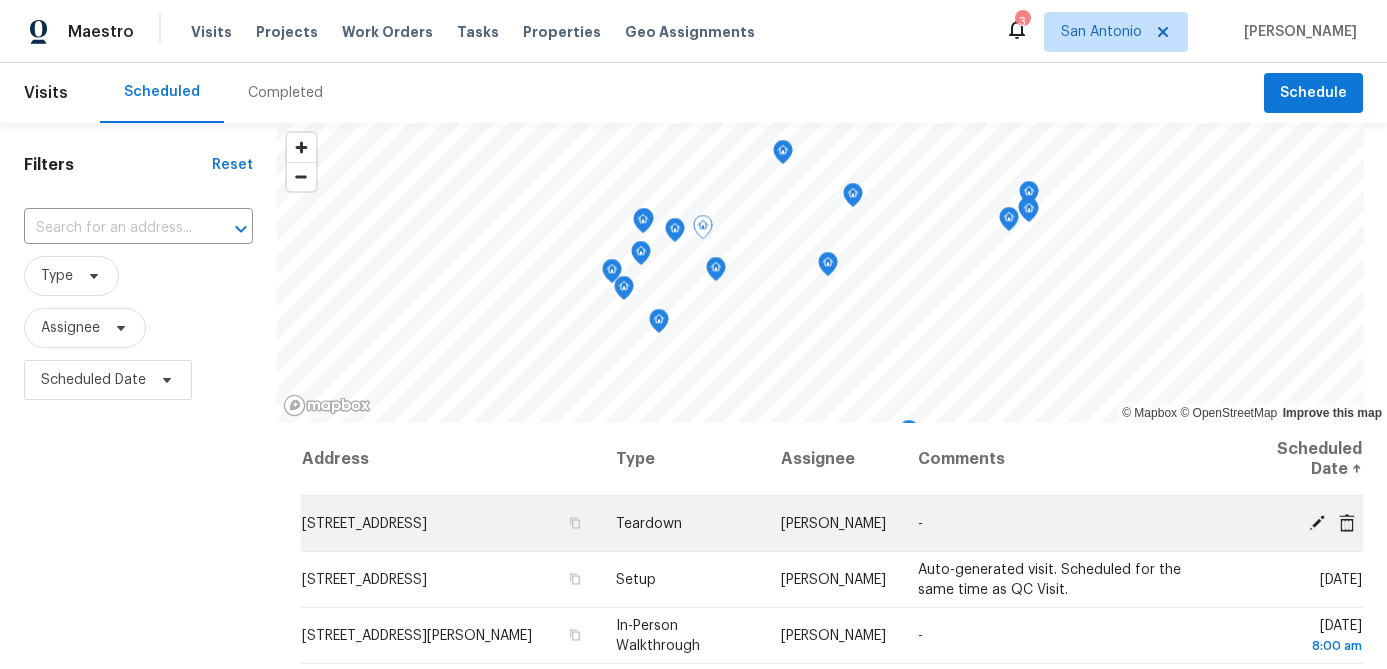 click 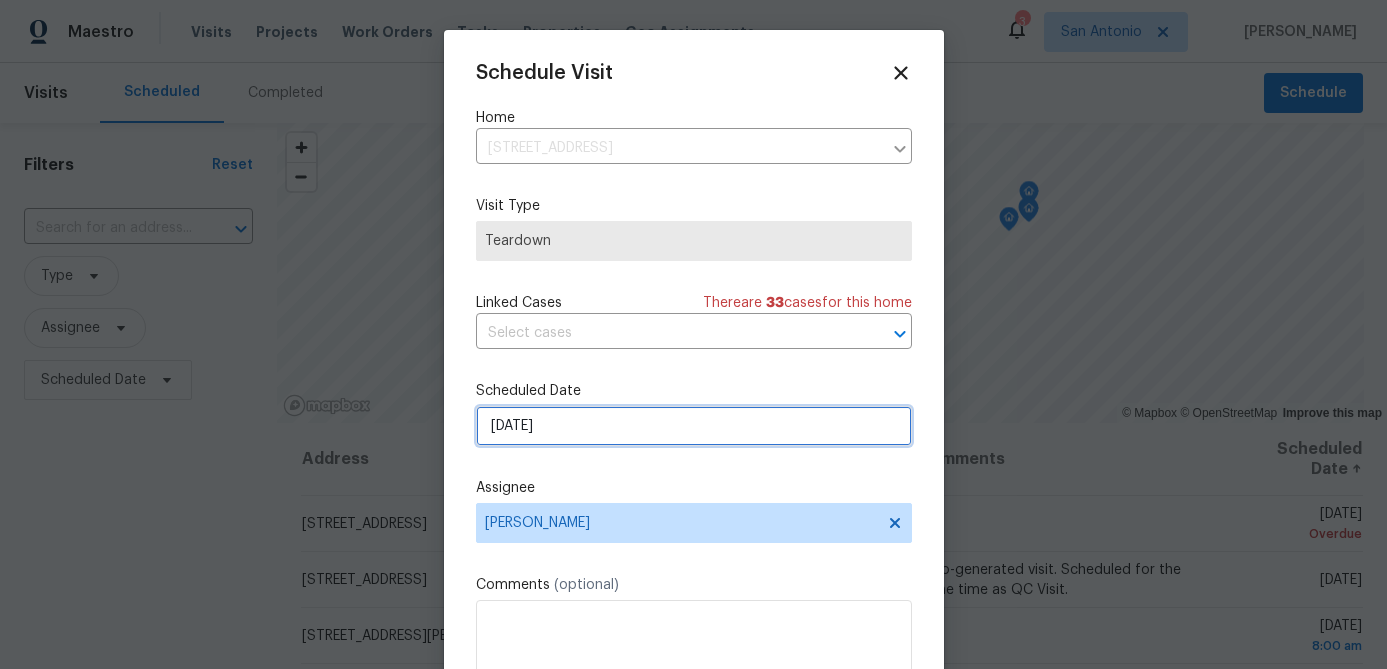 click on "7/13/2025" at bounding box center (694, 426) 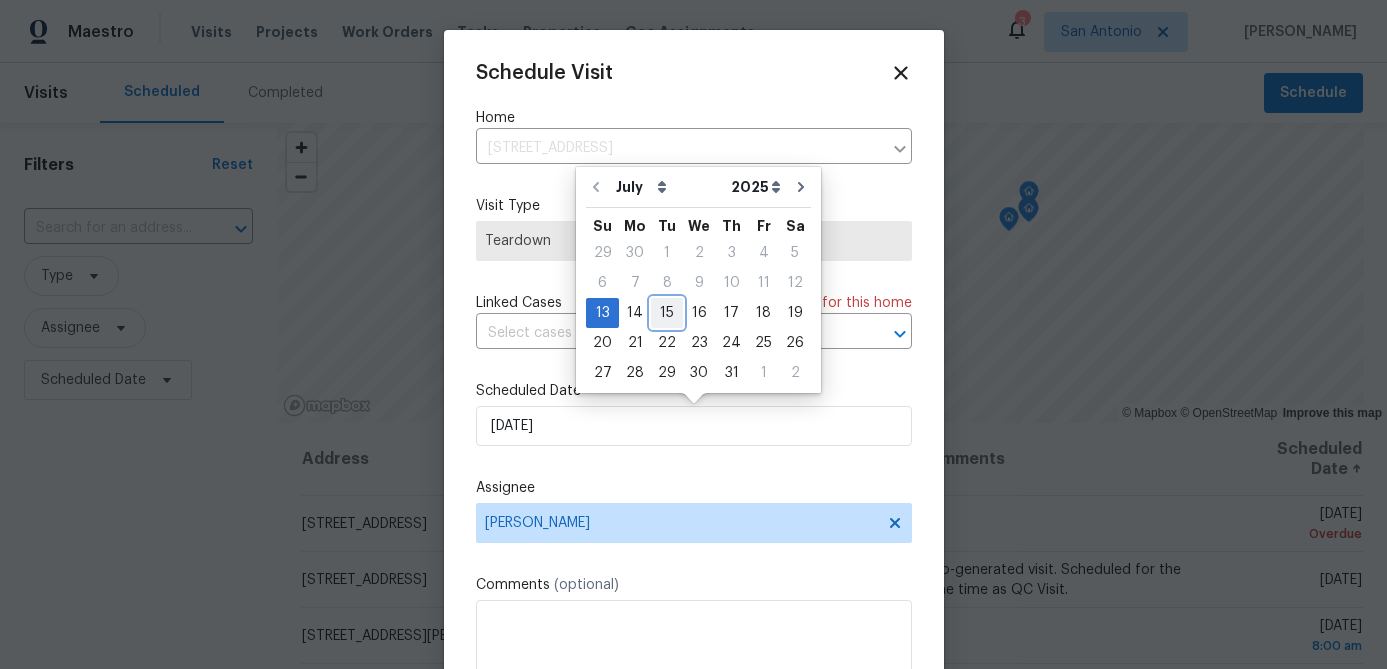 click on "15" at bounding box center [667, 313] 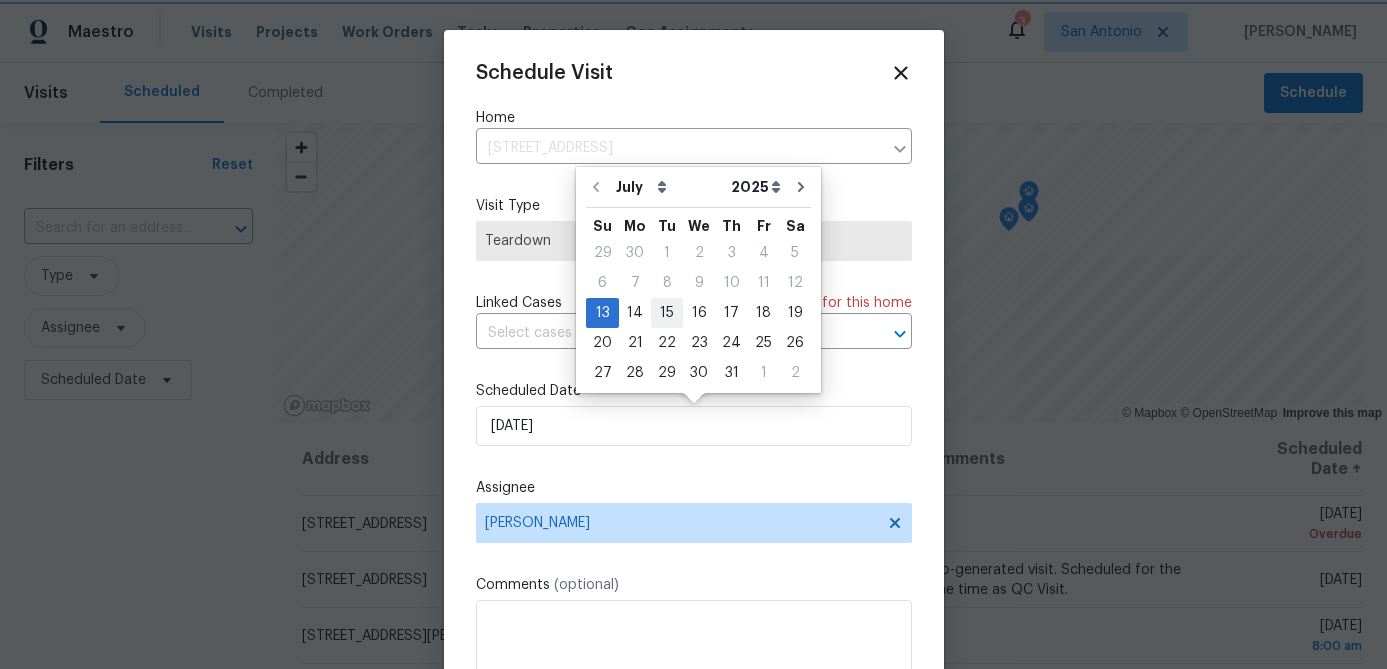 type on "[DATE]" 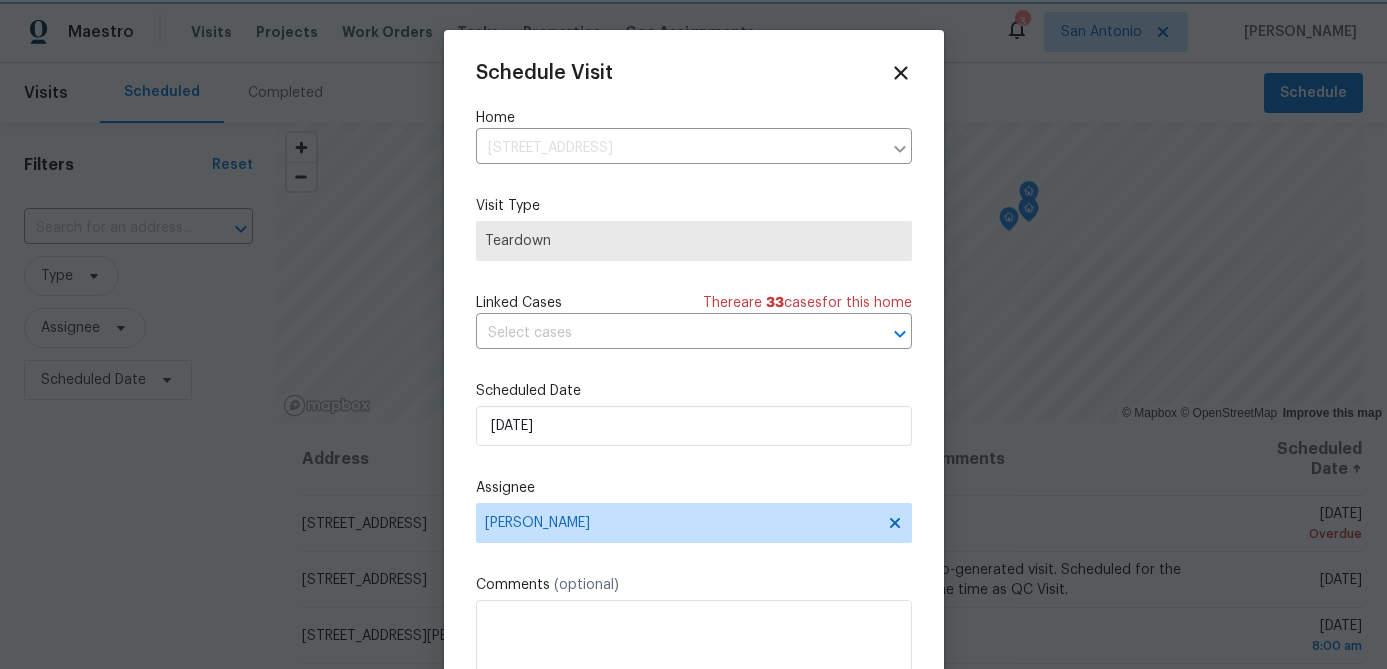 scroll, scrollTop: 36, scrollLeft: 0, axis: vertical 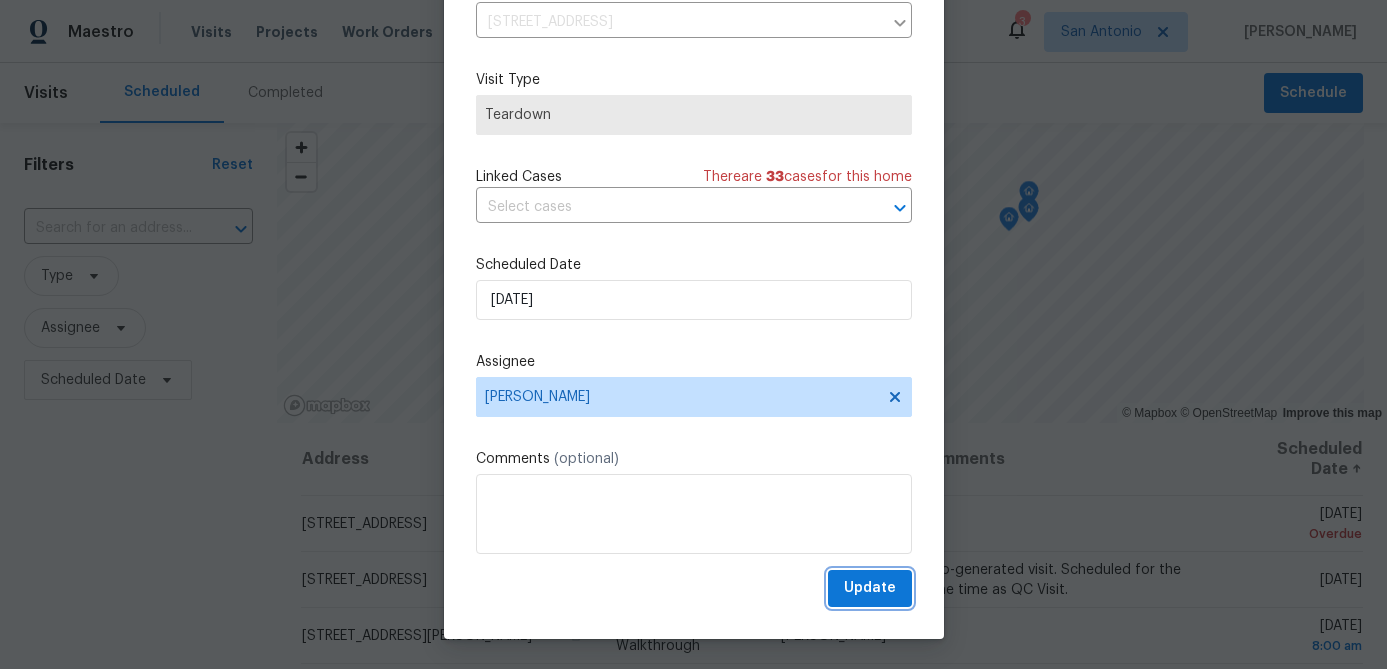 click on "Update" at bounding box center [870, 588] 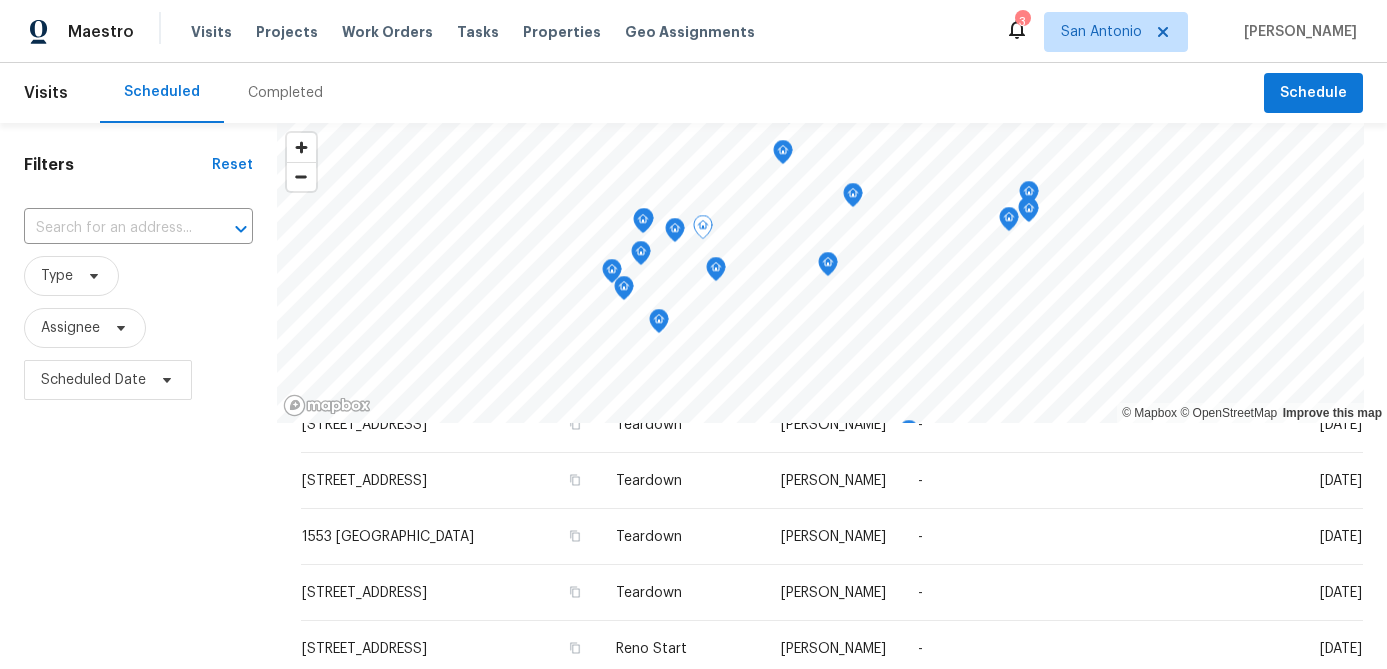 scroll, scrollTop: 785, scrollLeft: 0, axis: vertical 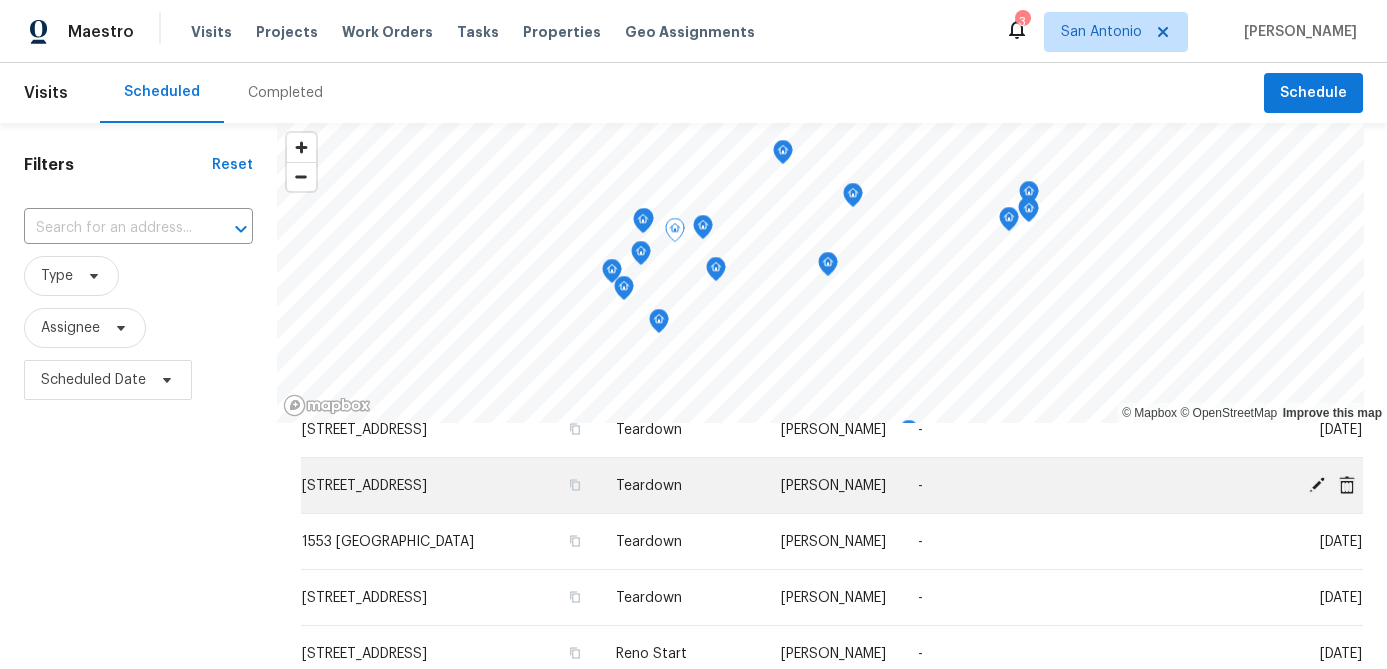 click 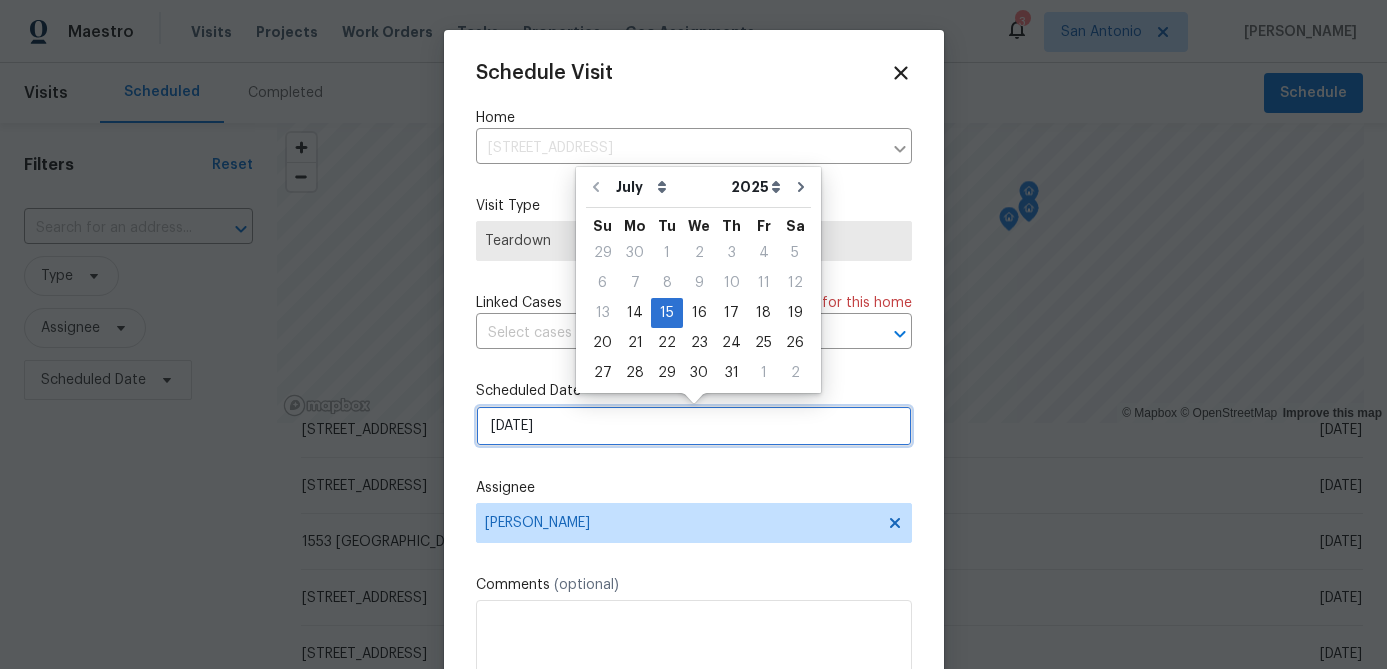 click on "[DATE]" at bounding box center [694, 426] 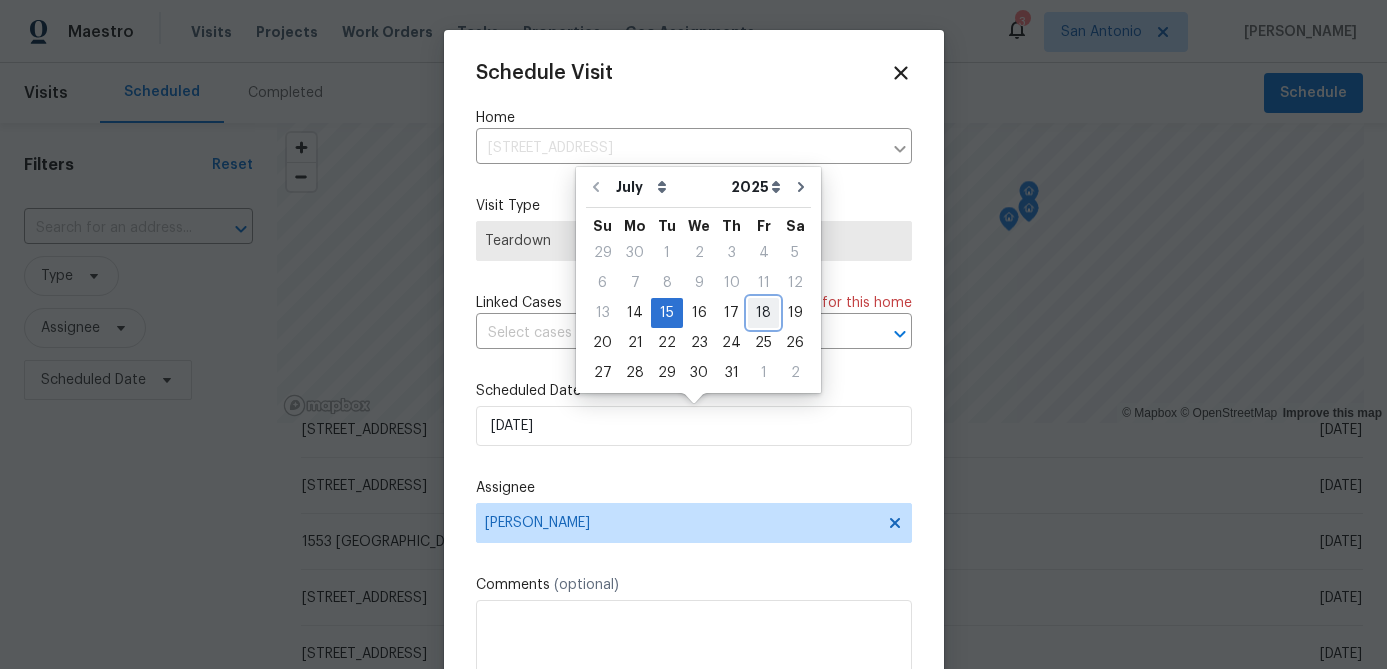 click on "18" at bounding box center (763, 313) 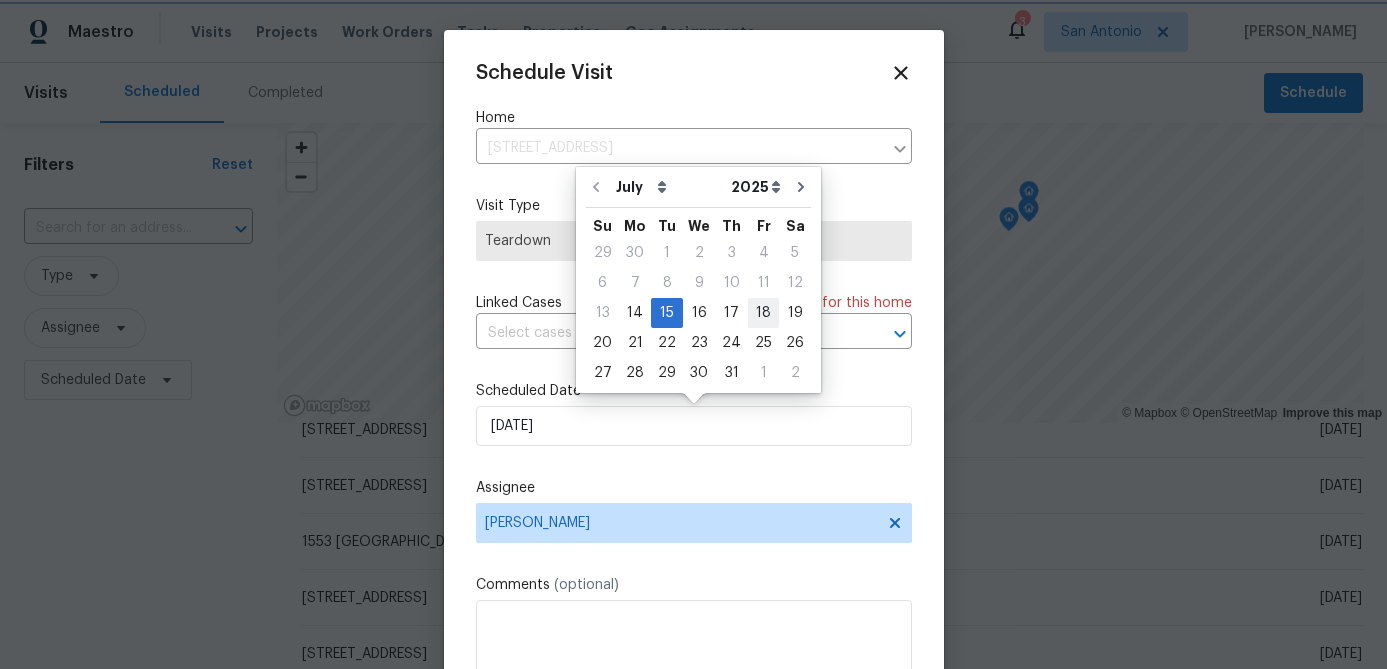 type on "[DATE]" 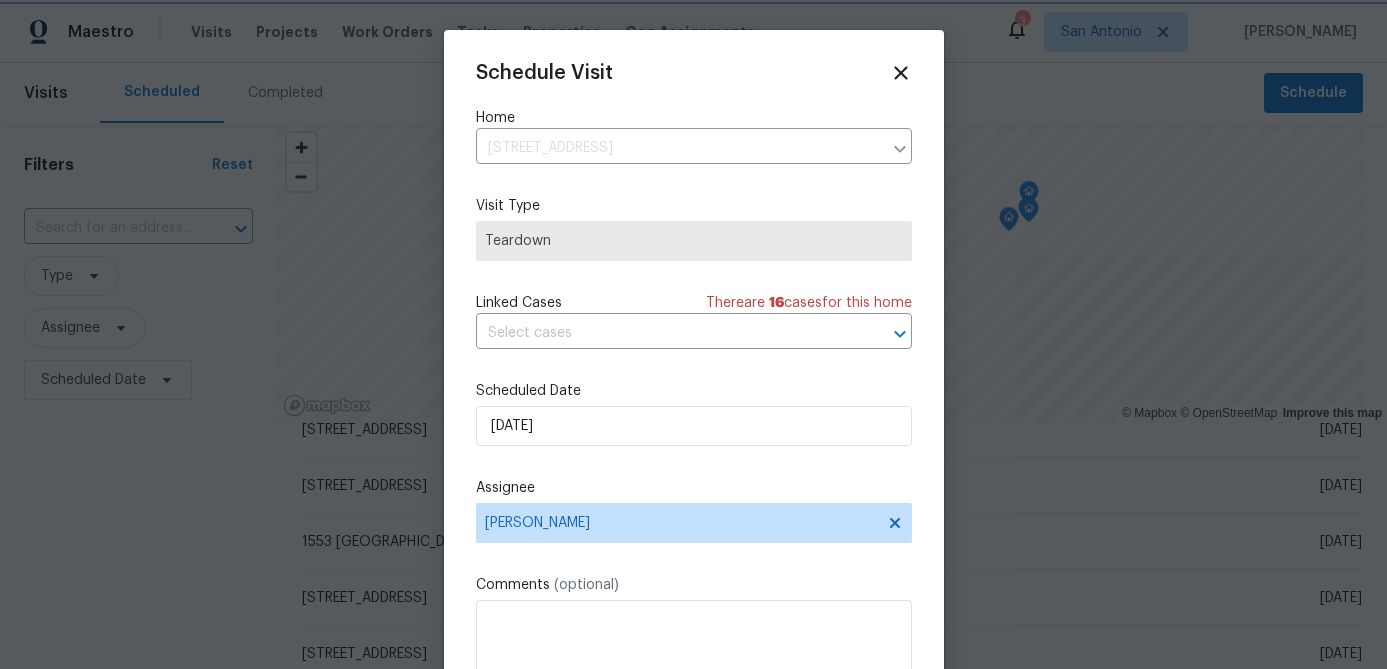 scroll, scrollTop: 36, scrollLeft: 0, axis: vertical 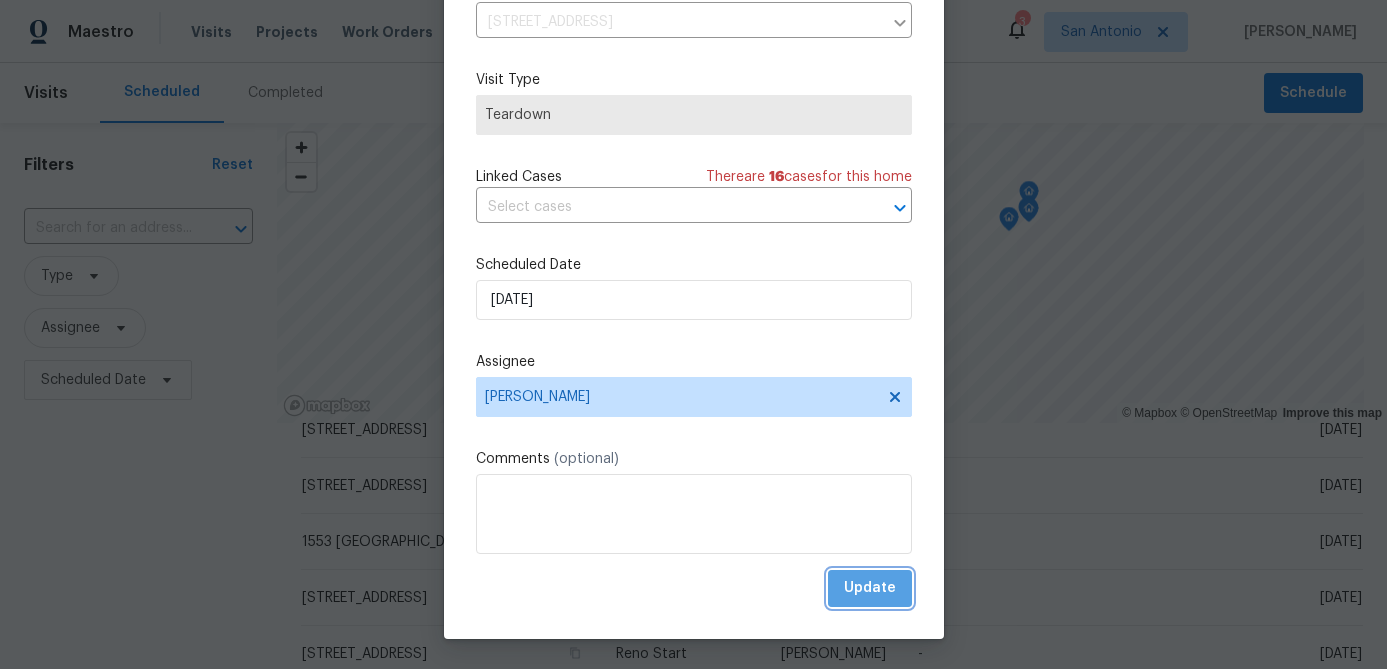 click on "Update" at bounding box center (870, 588) 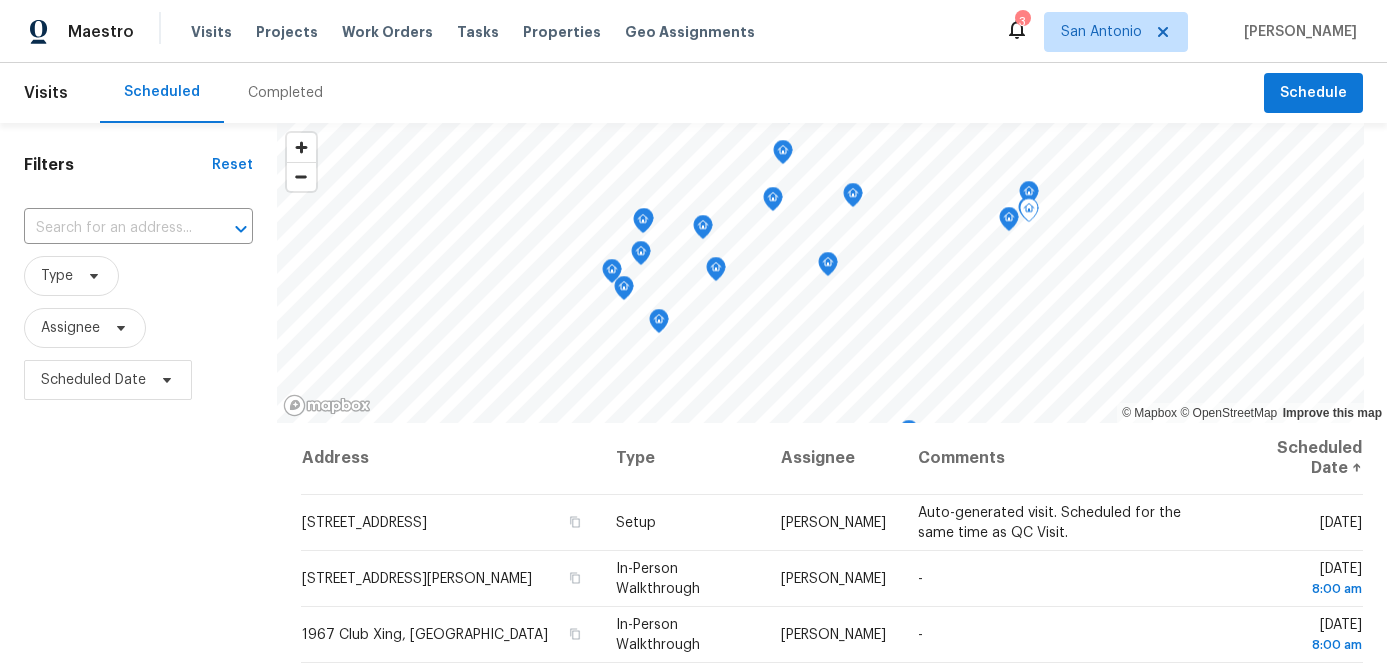 scroll, scrollTop: 0, scrollLeft: 0, axis: both 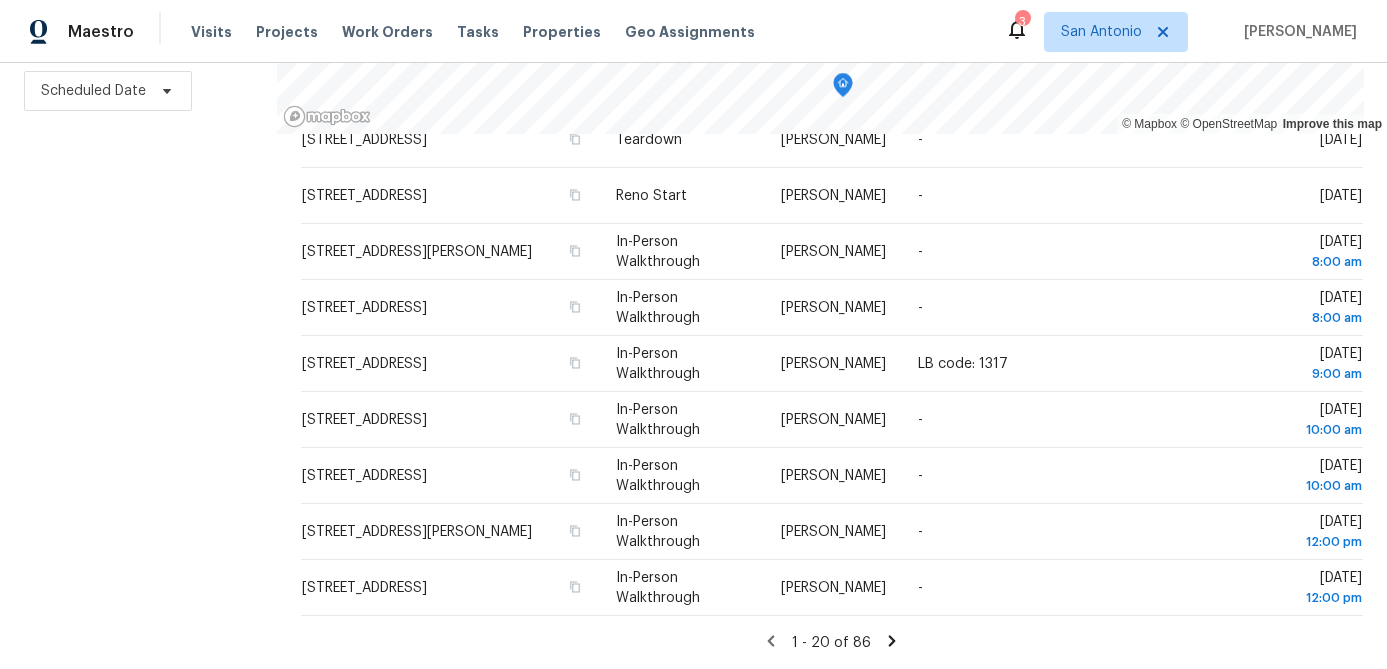 click 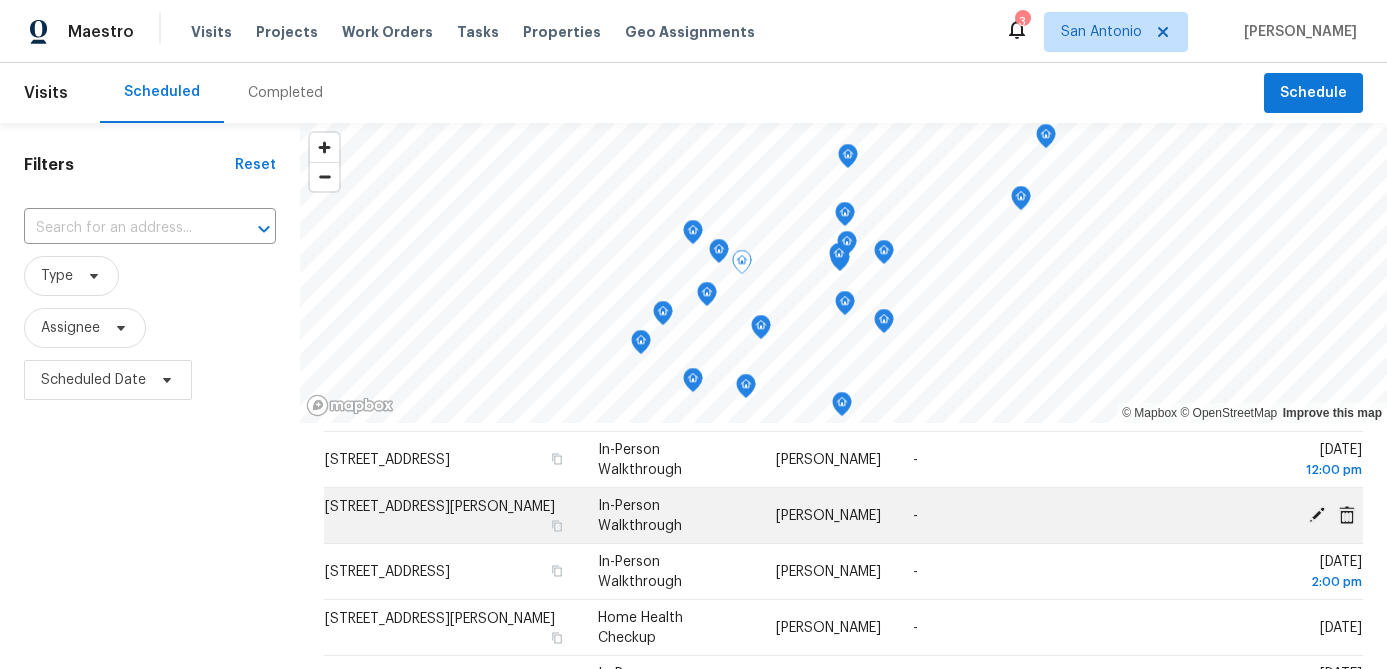 scroll, scrollTop: 572, scrollLeft: 0, axis: vertical 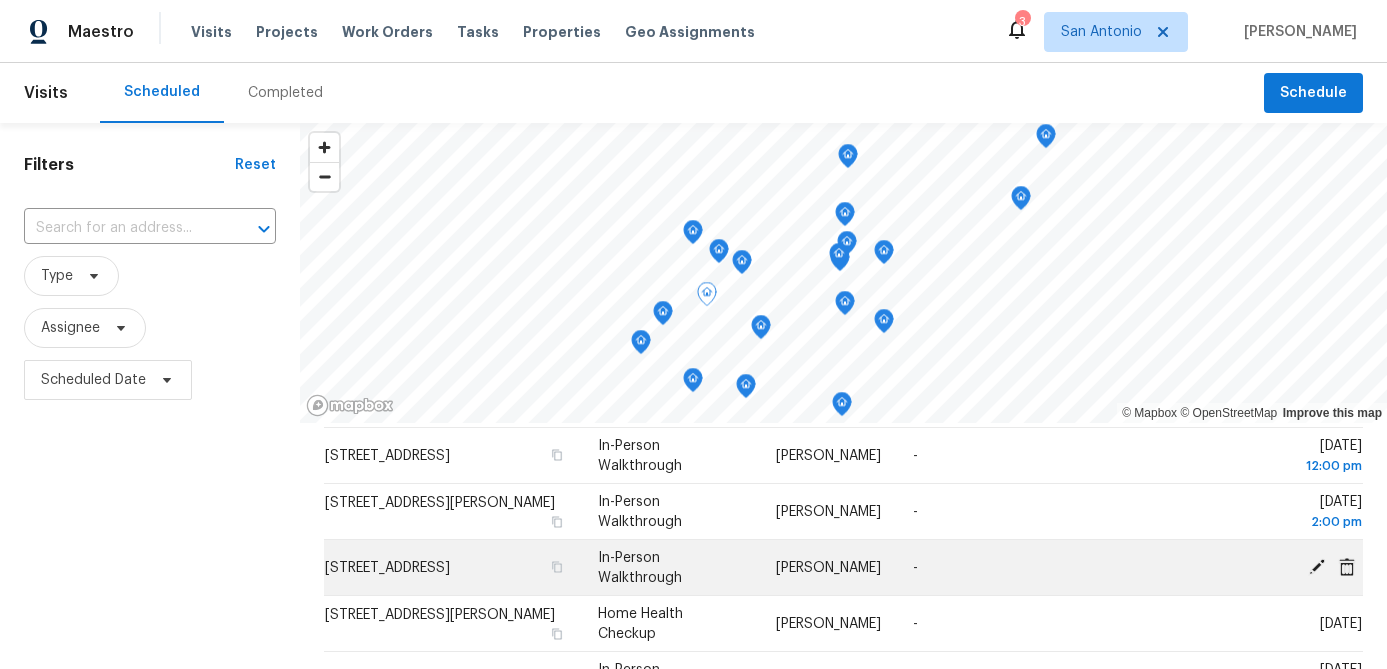 click 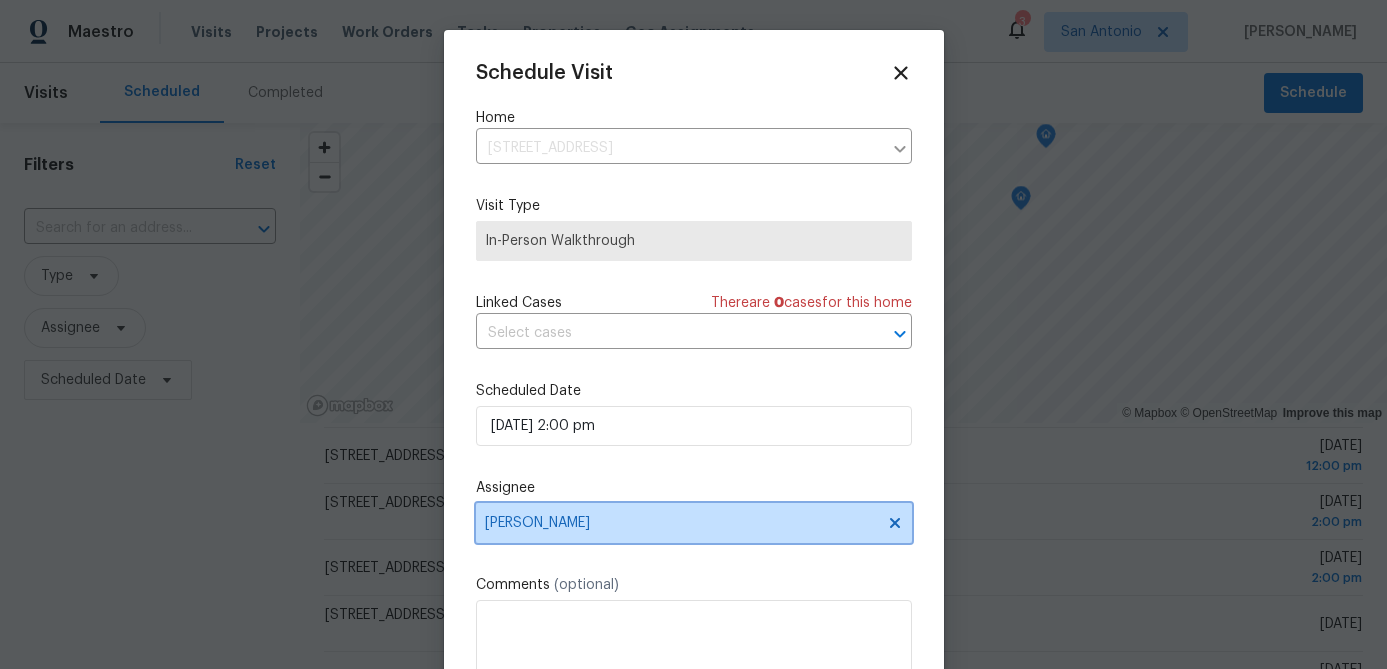 click 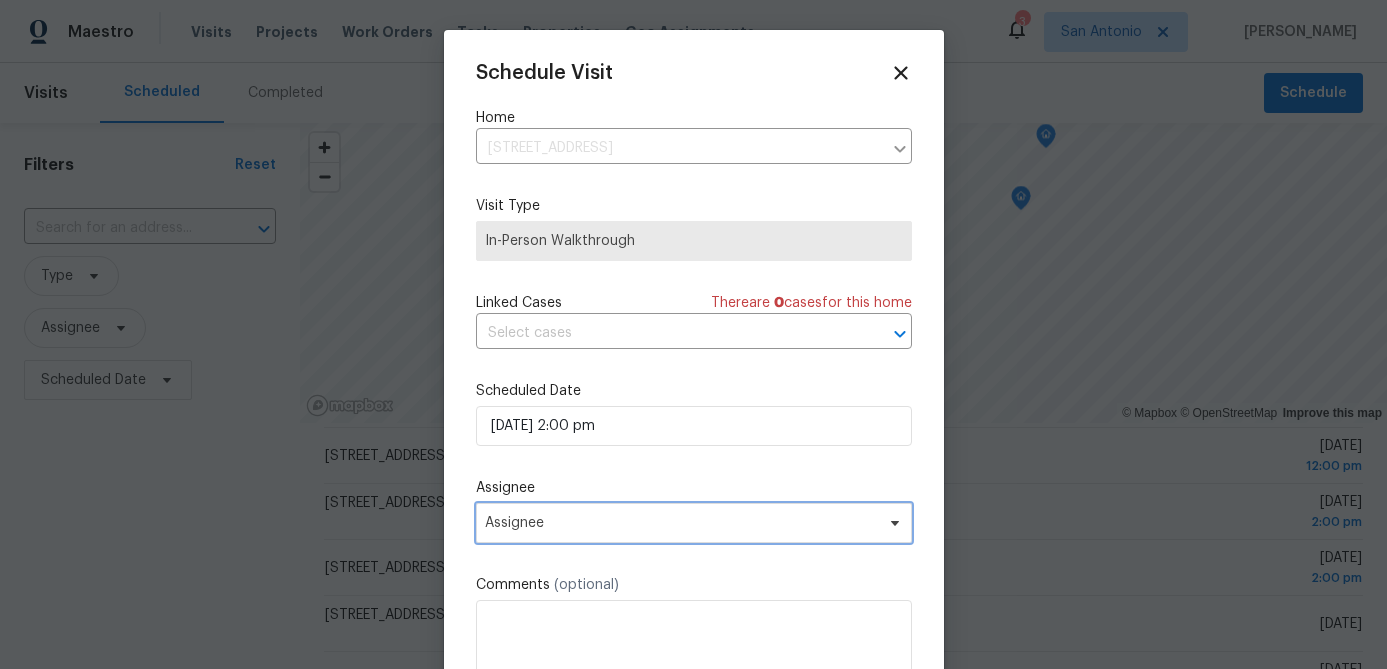 click on "Assignee" at bounding box center (681, 523) 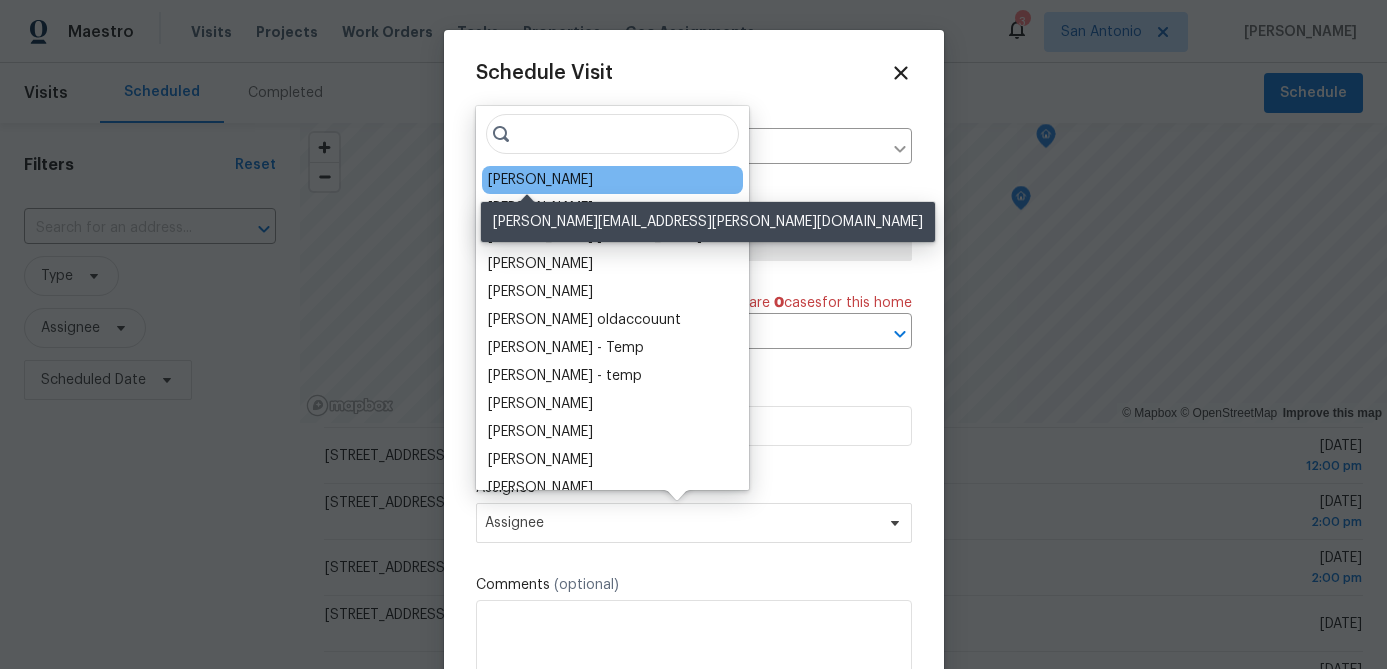 click on "[PERSON_NAME]" at bounding box center (540, 180) 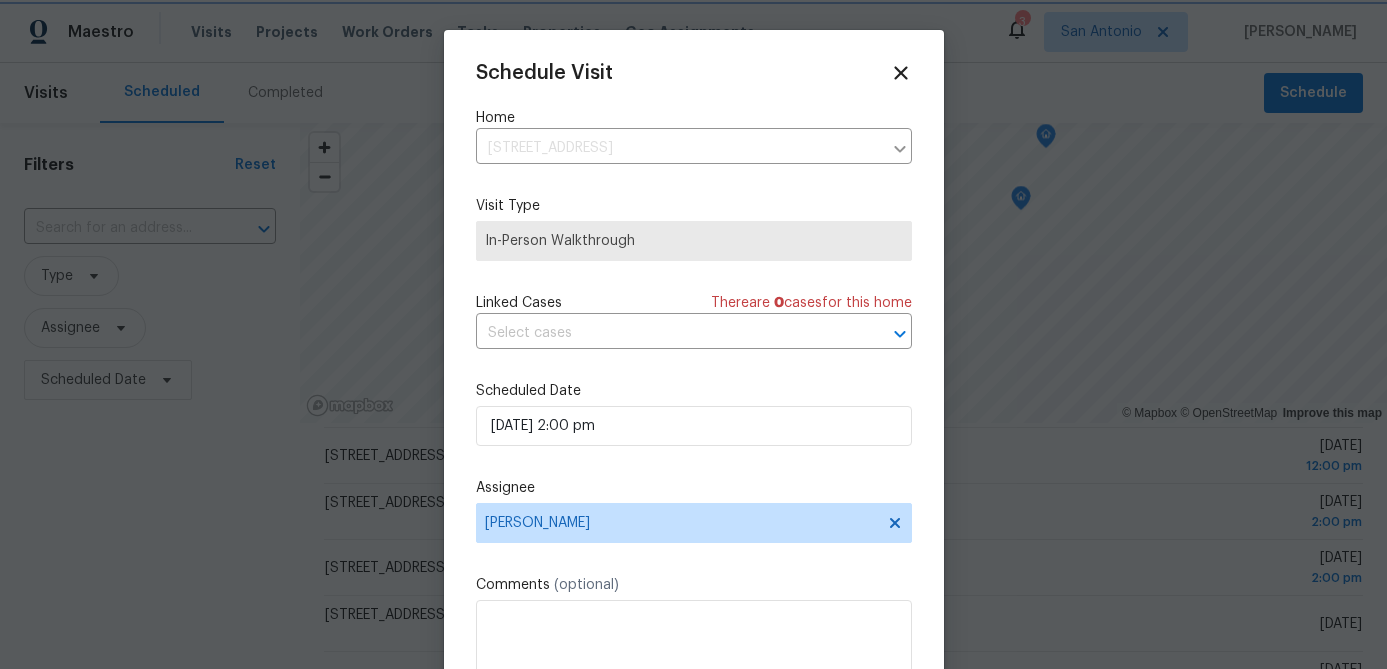 scroll, scrollTop: 36, scrollLeft: 0, axis: vertical 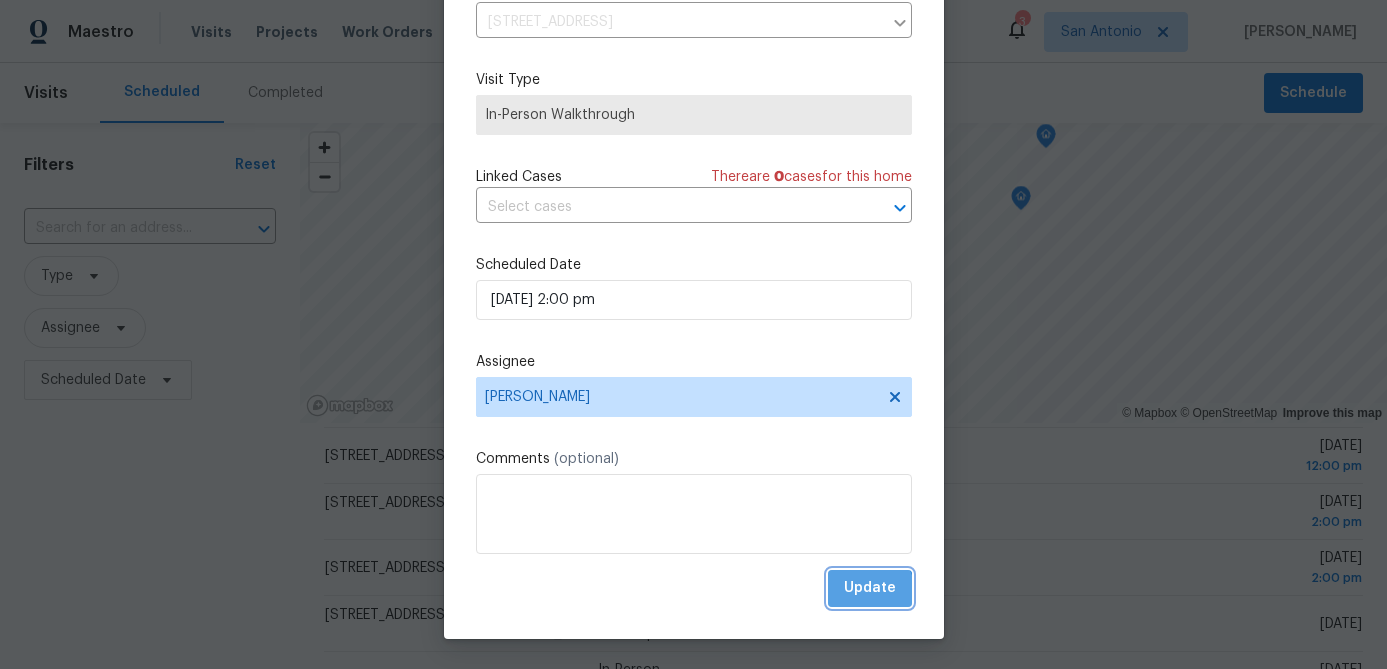 click on "Update" at bounding box center (870, 588) 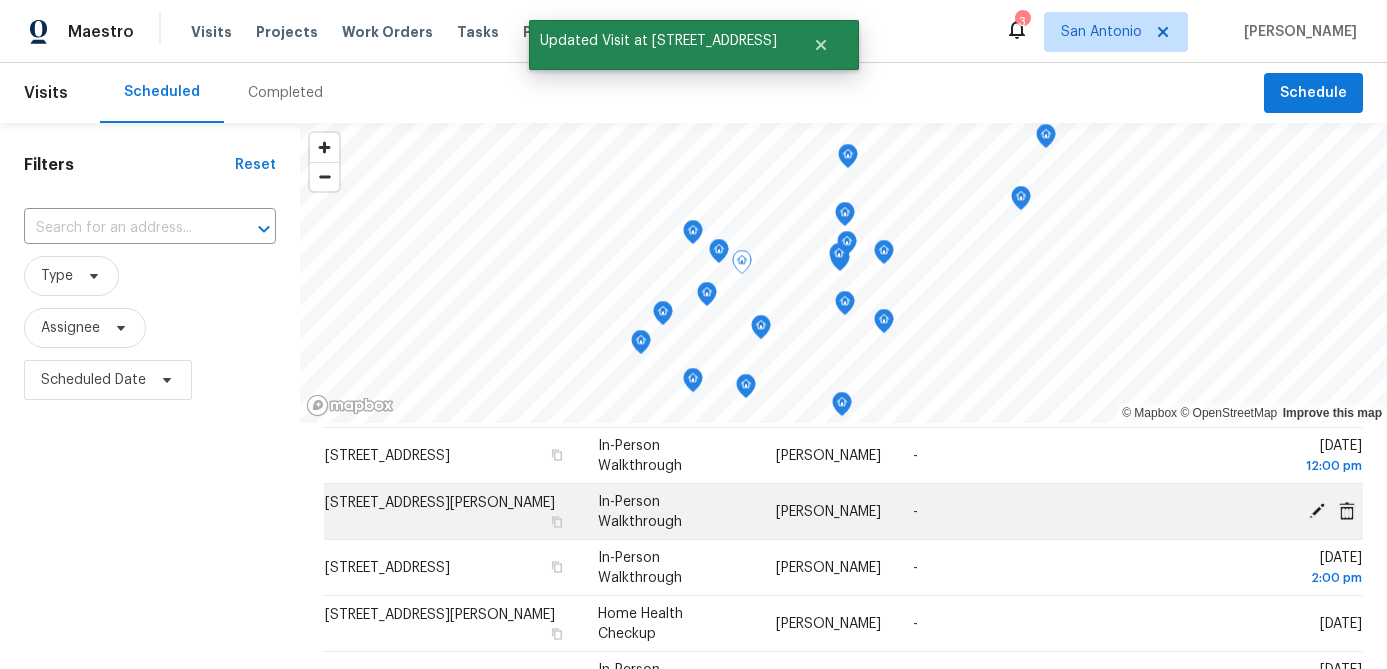 click 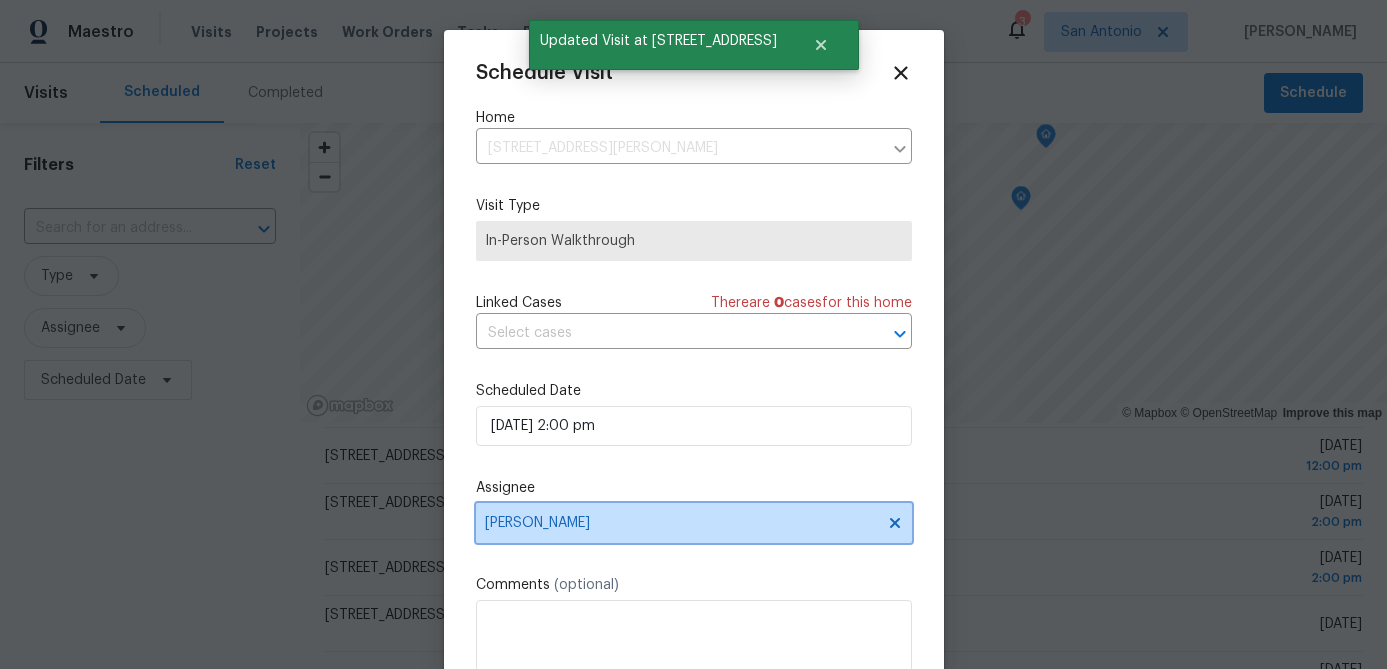 click 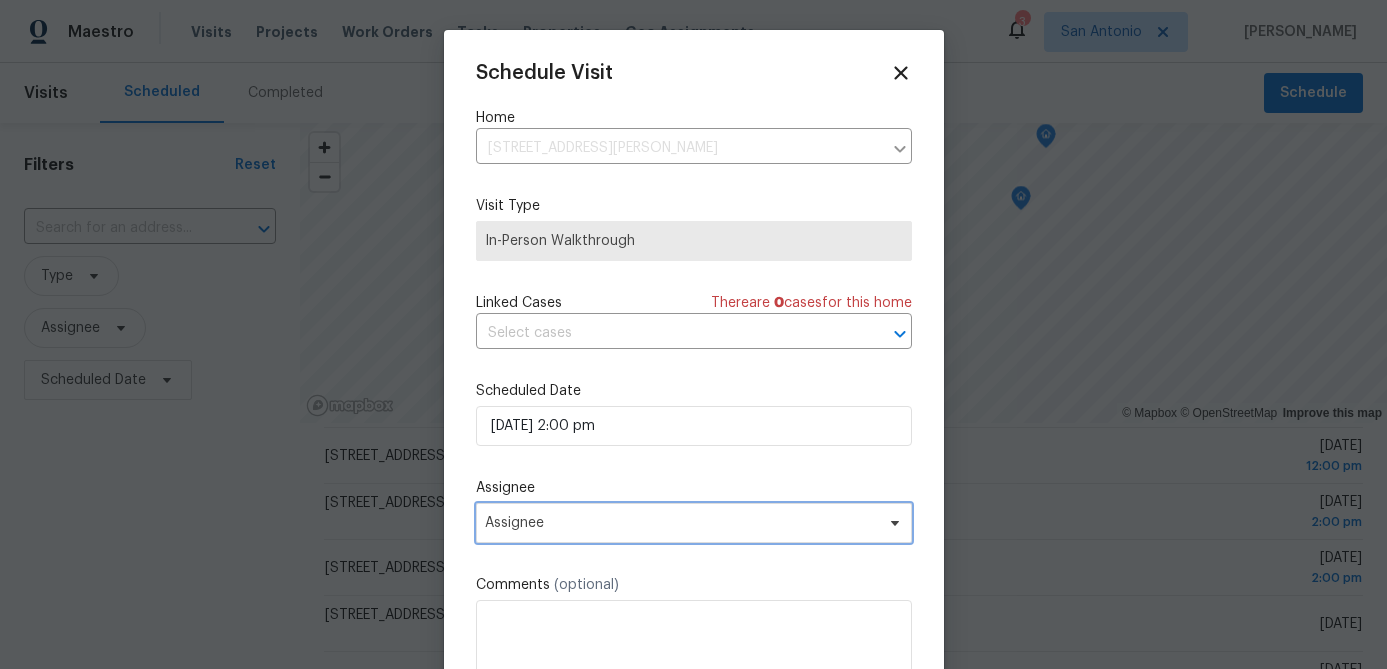 click on "Assignee" at bounding box center (694, 523) 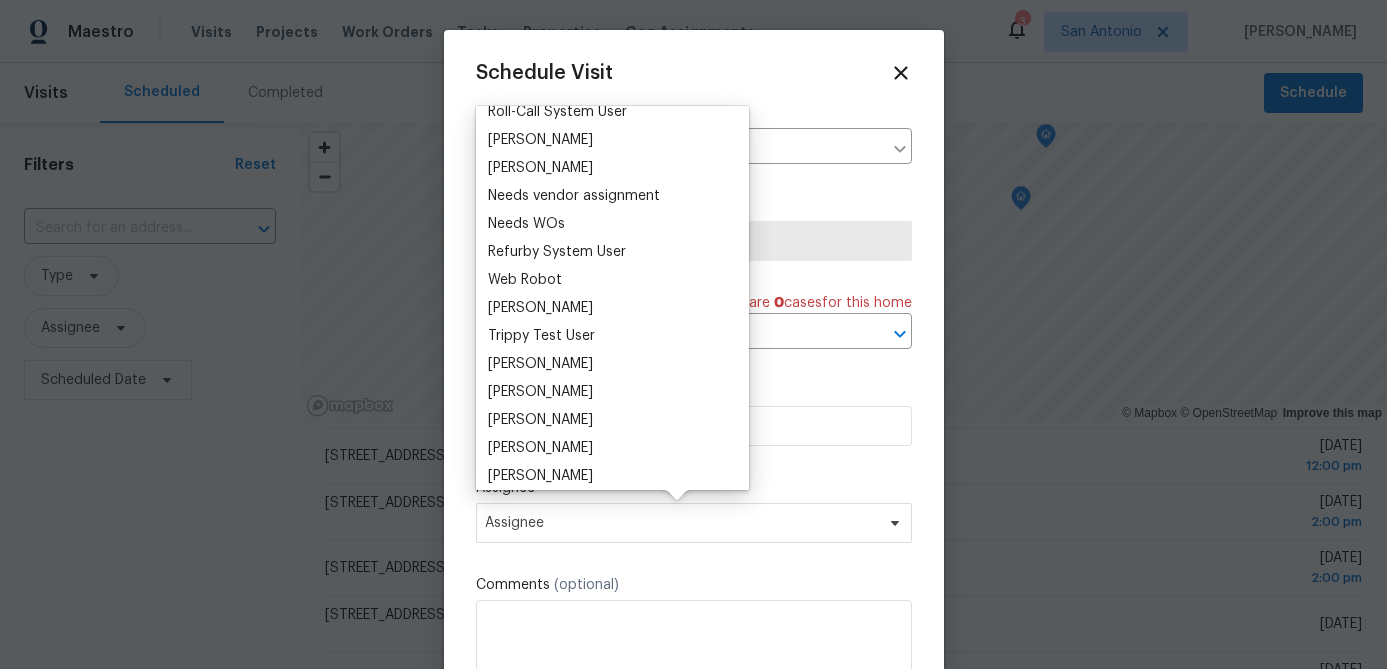 scroll, scrollTop: 1700, scrollLeft: 0, axis: vertical 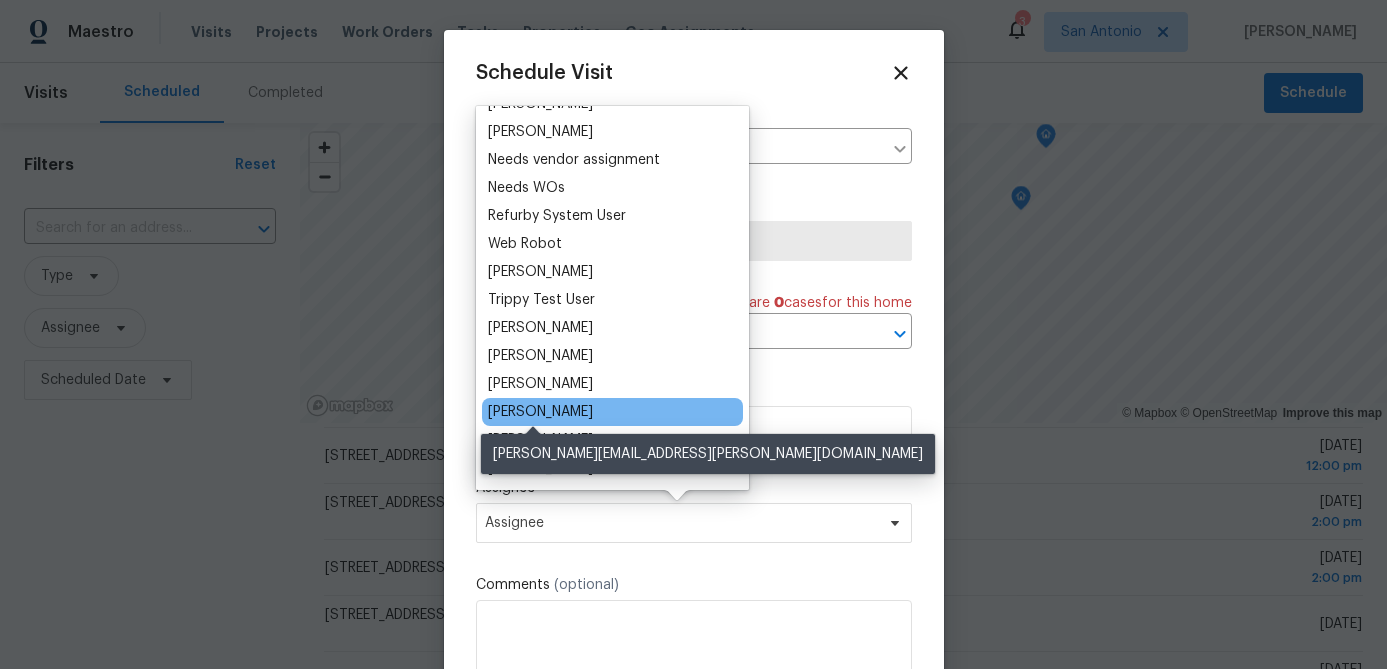 click on "[PERSON_NAME]" at bounding box center (540, 412) 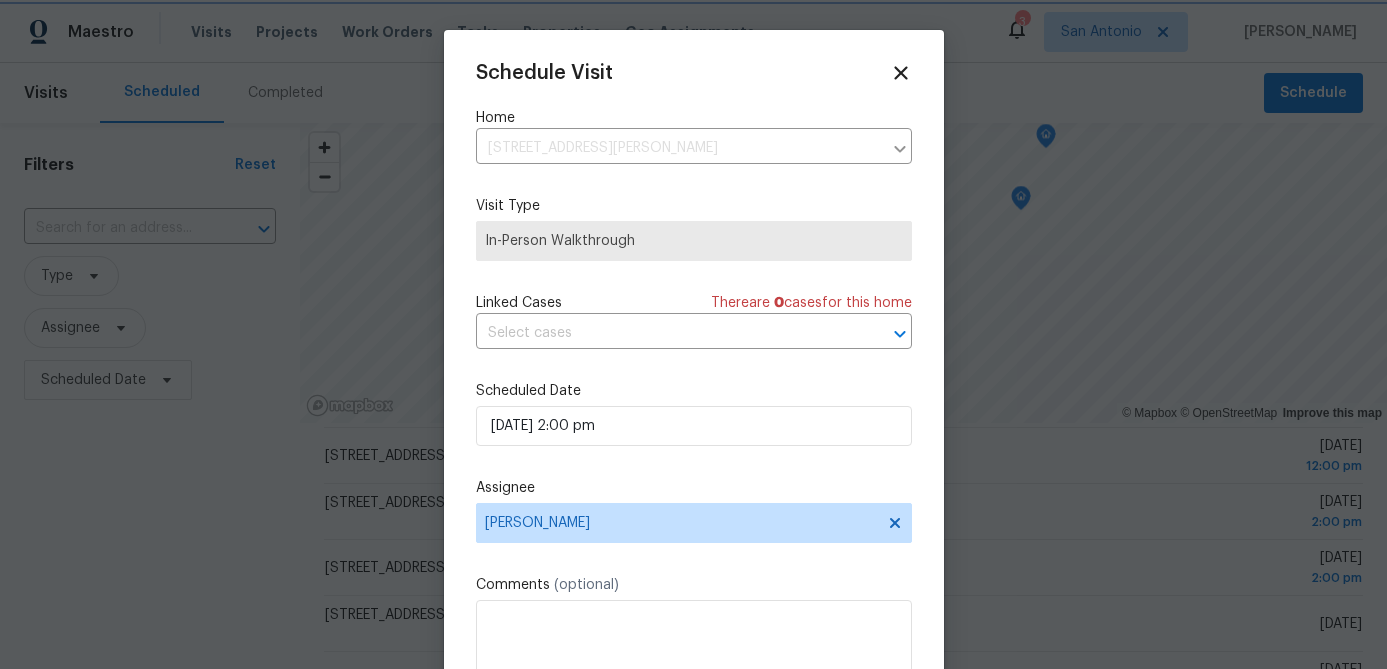 scroll, scrollTop: 36, scrollLeft: 0, axis: vertical 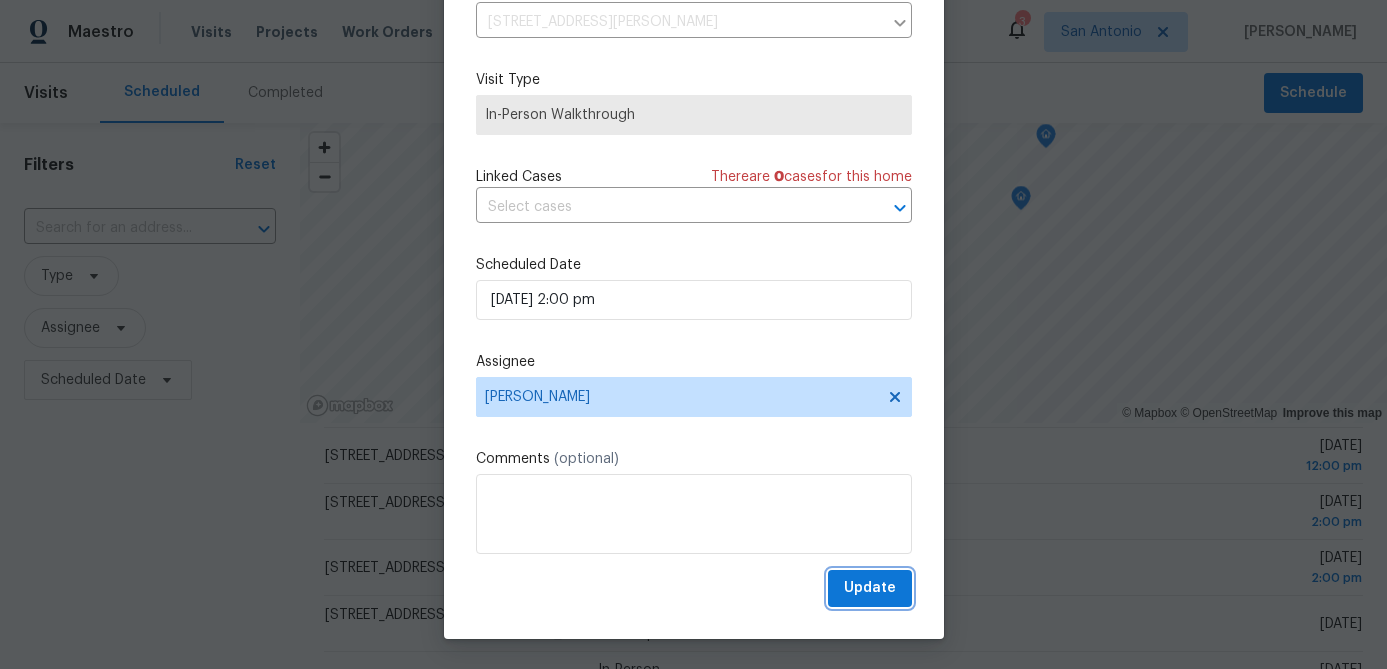 click on "Update" at bounding box center (870, 588) 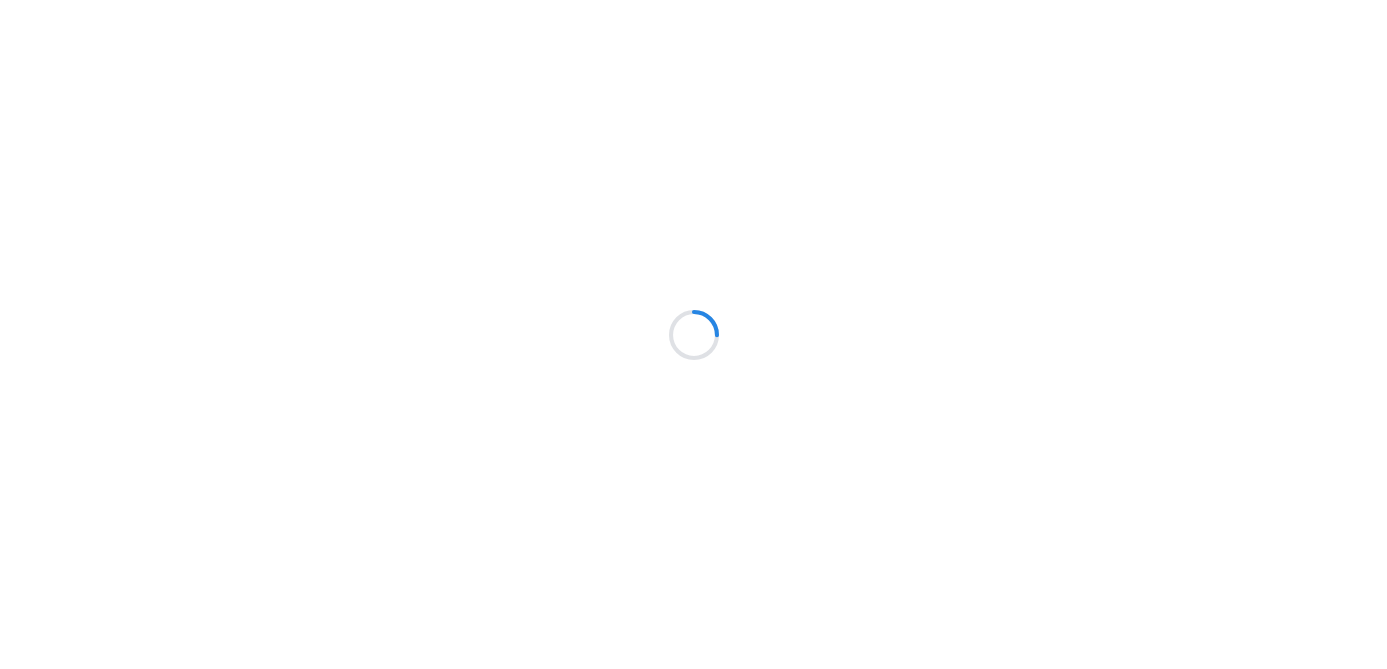 scroll, scrollTop: 0, scrollLeft: 0, axis: both 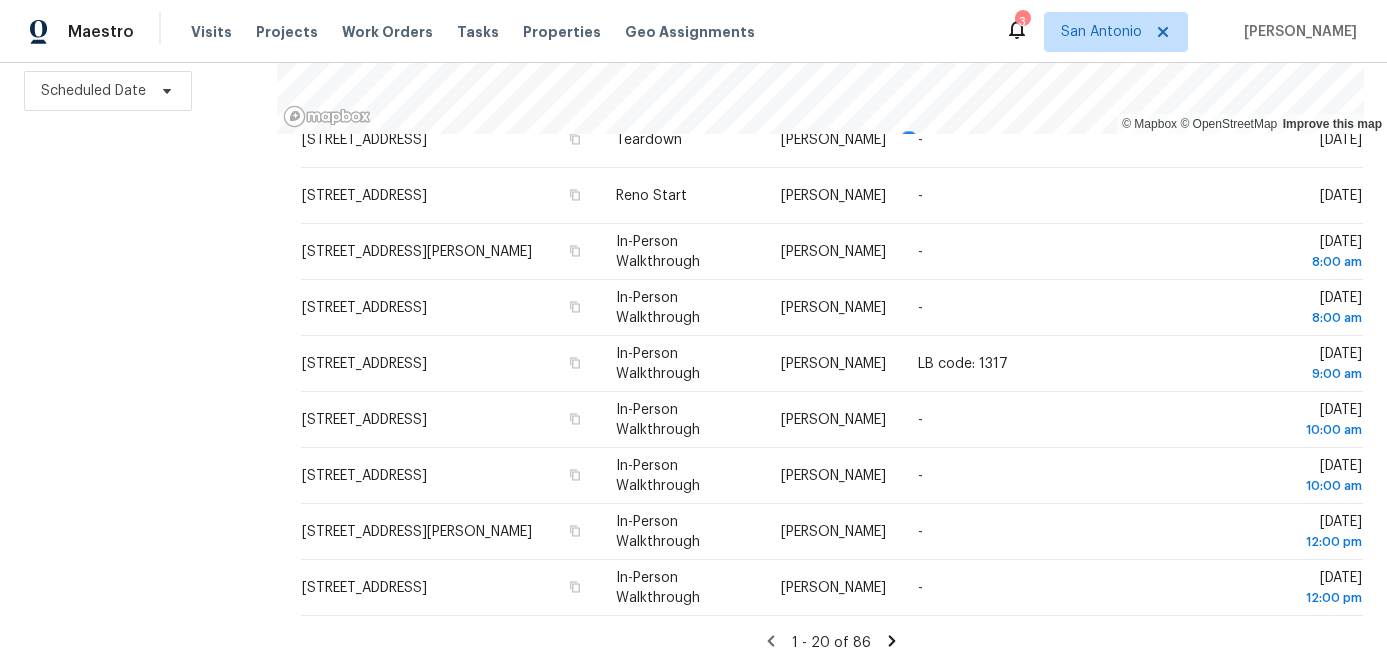 click 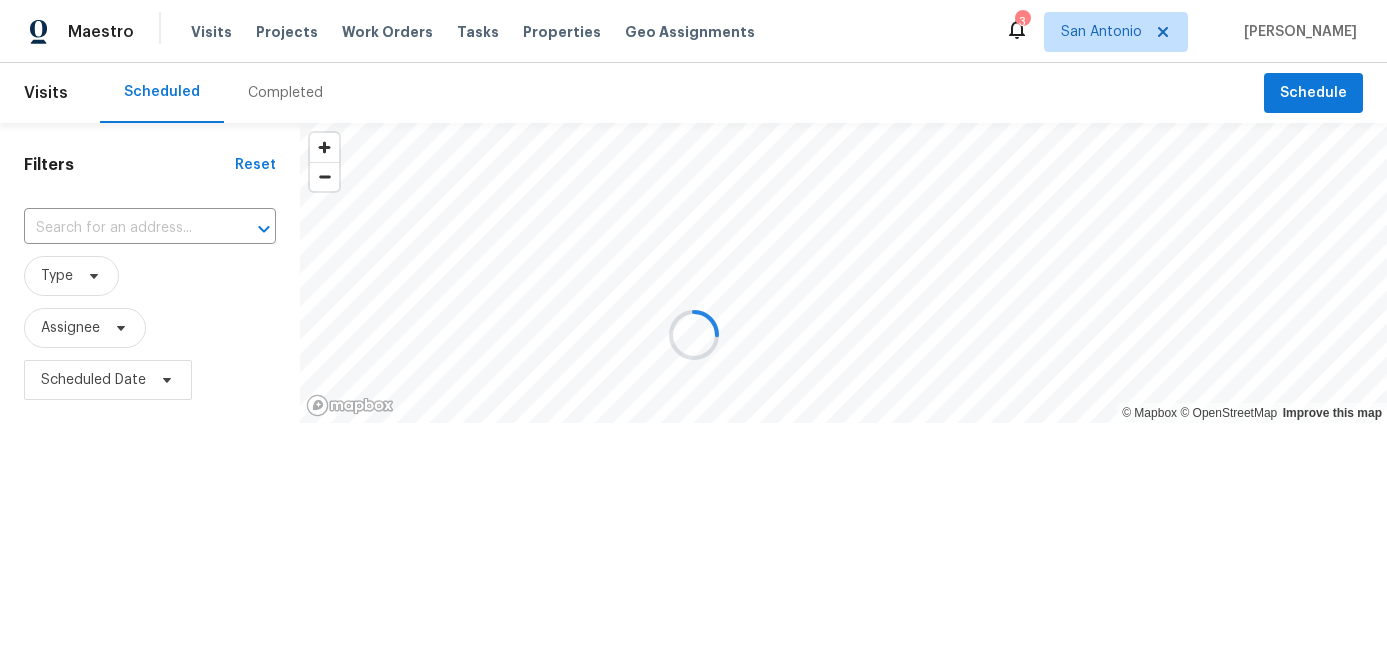 scroll, scrollTop: 0, scrollLeft: 0, axis: both 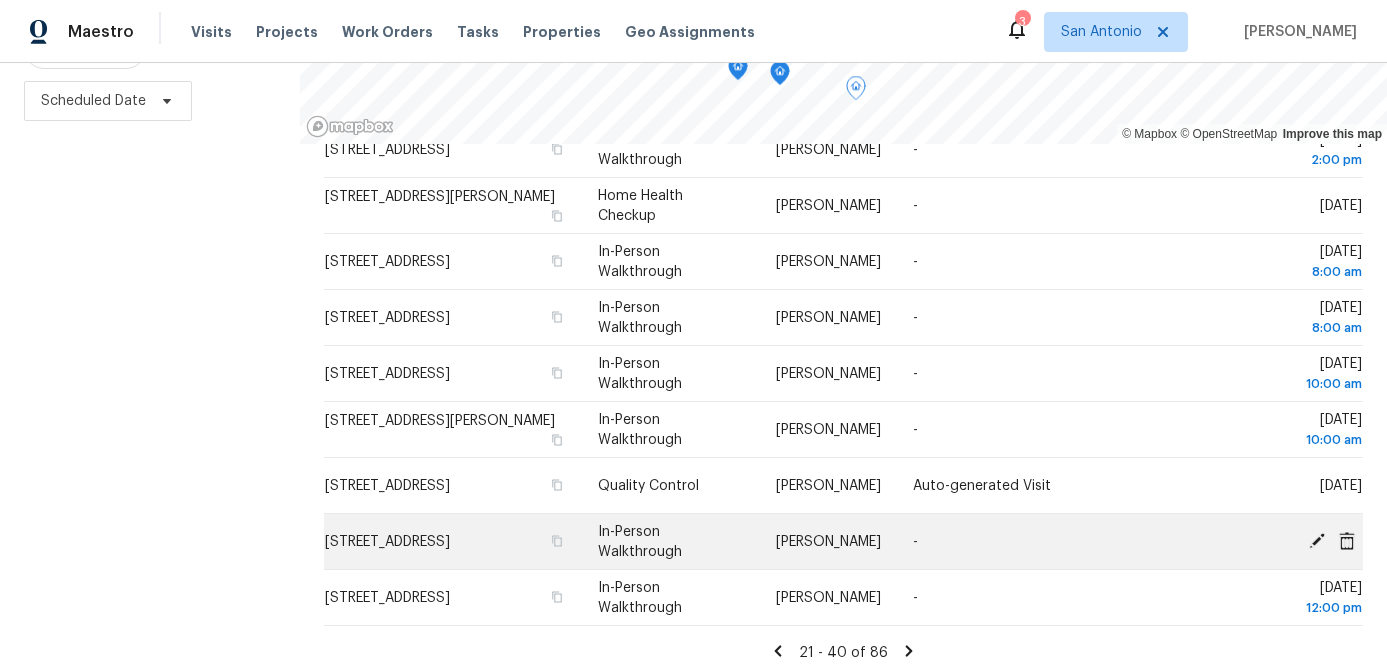 click 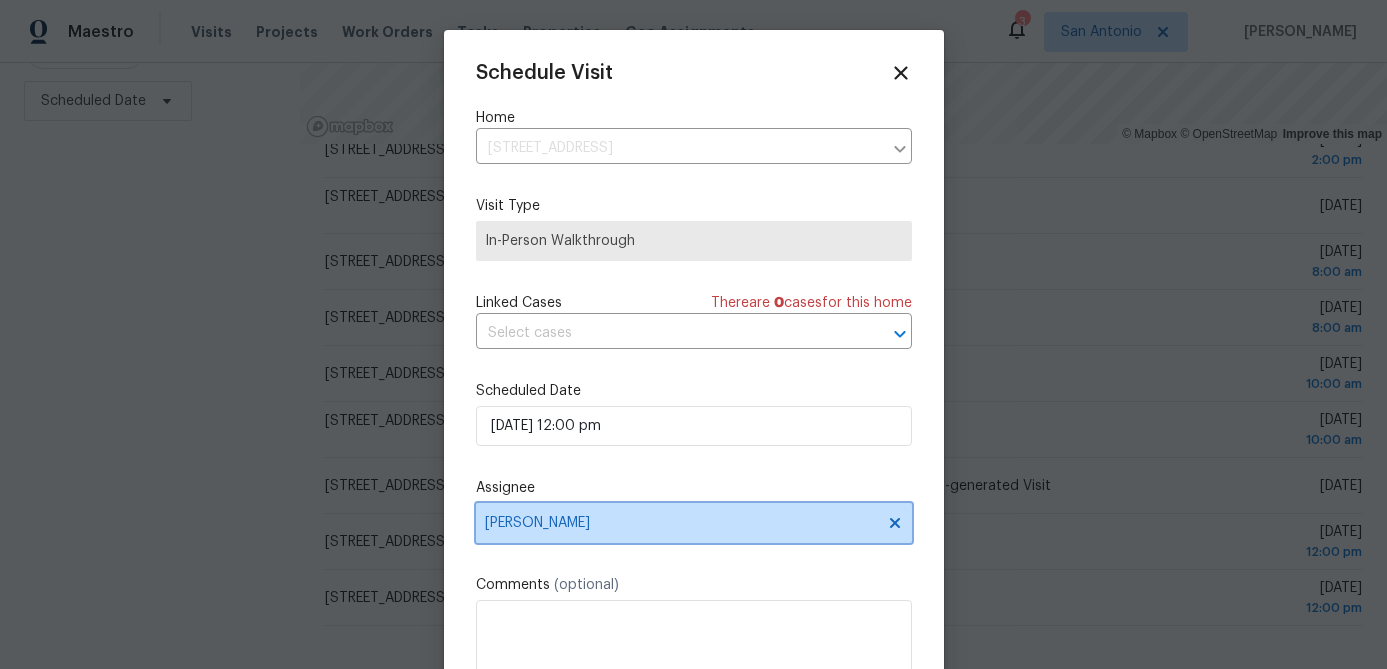 click 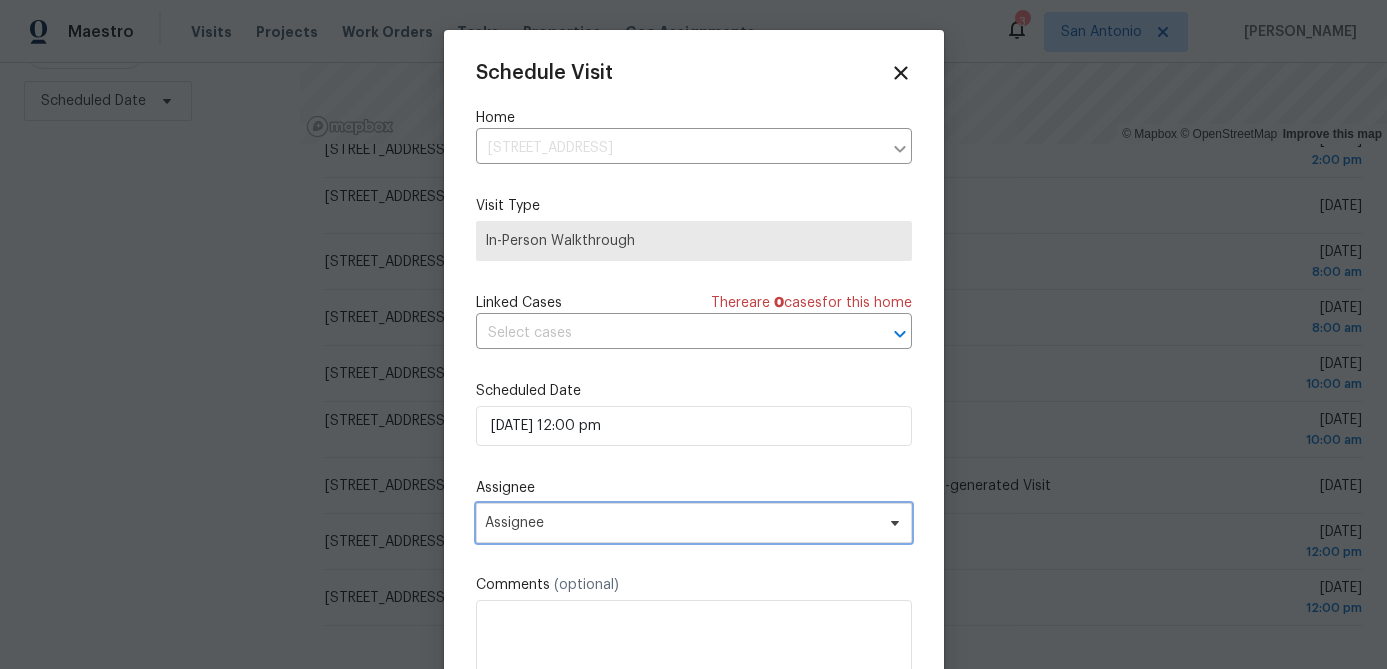 click on "Assignee" at bounding box center [681, 523] 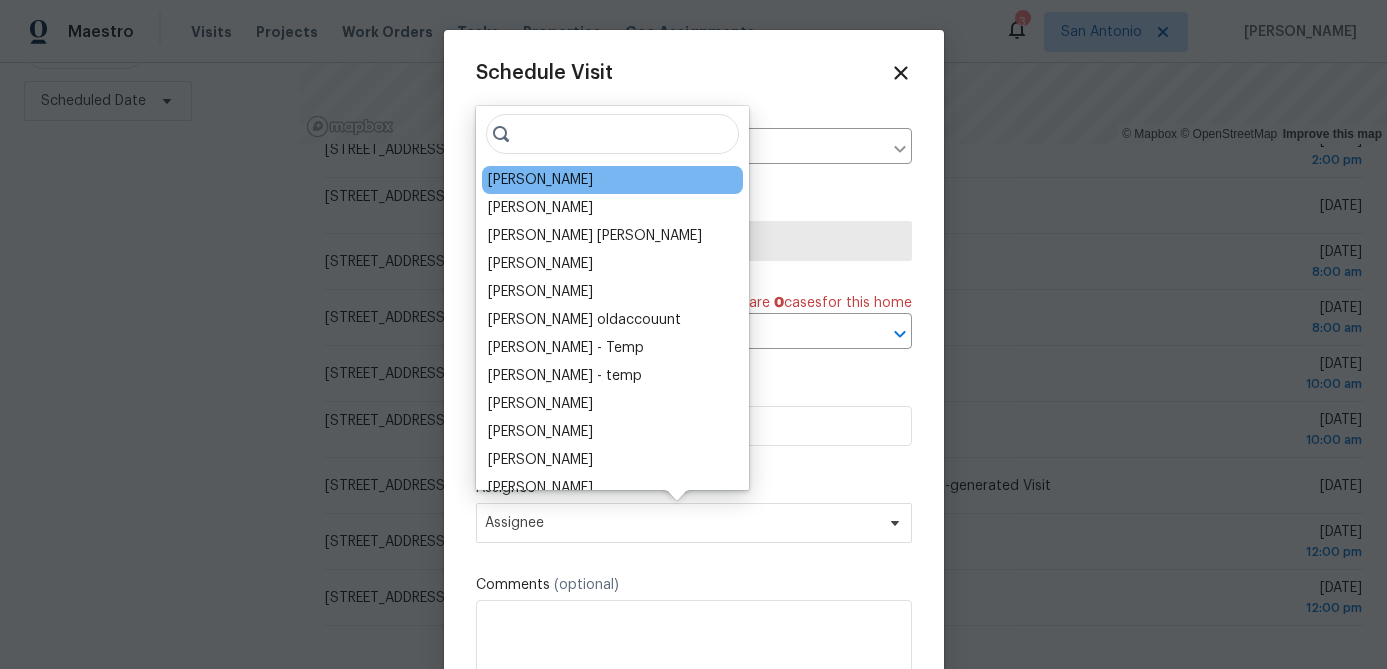 click on "[PERSON_NAME]" at bounding box center (612, 180) 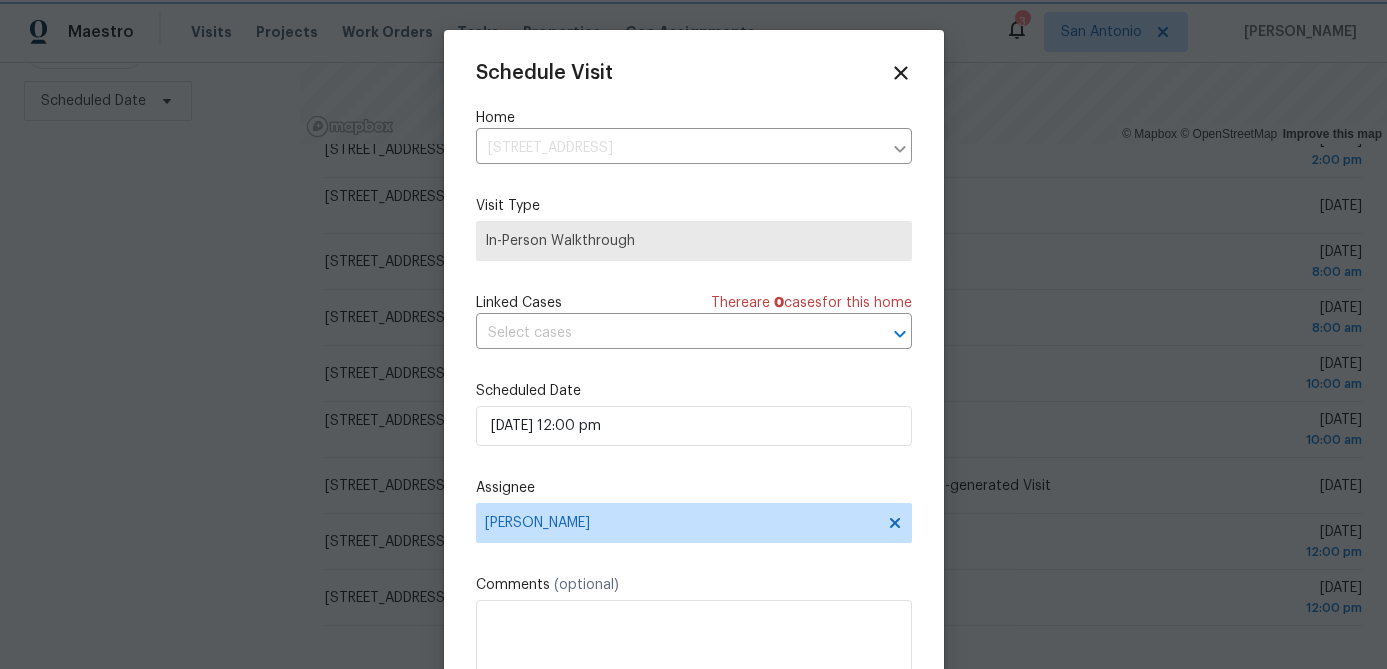 scroll, scrollTop: 36, scrollLeft: 0, axis: vertical 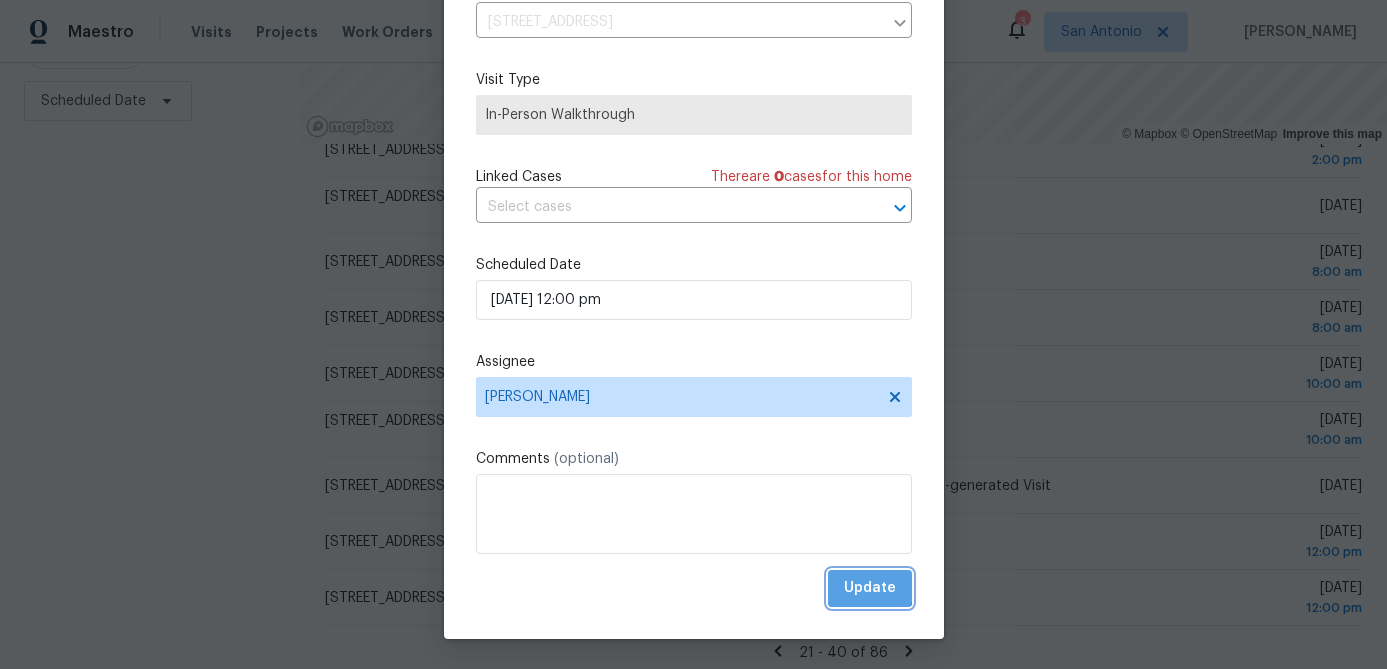 click on "Update" at bounding box center (870, 588) 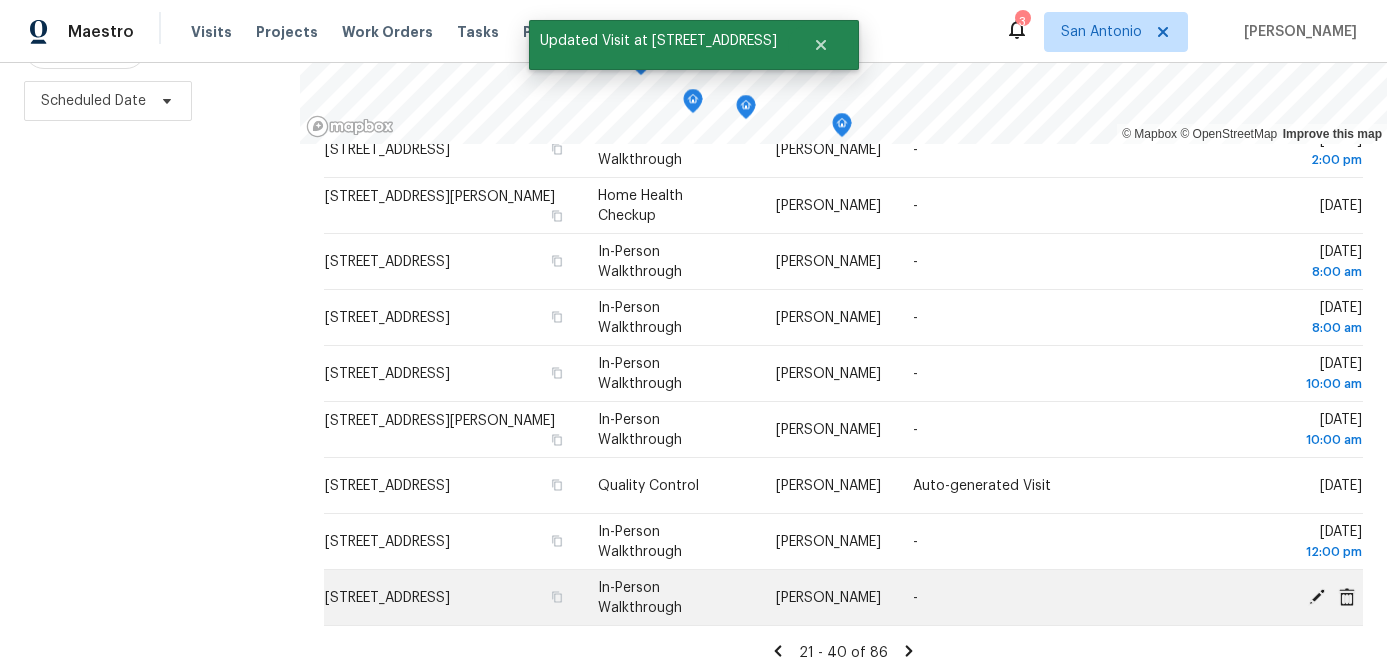 click 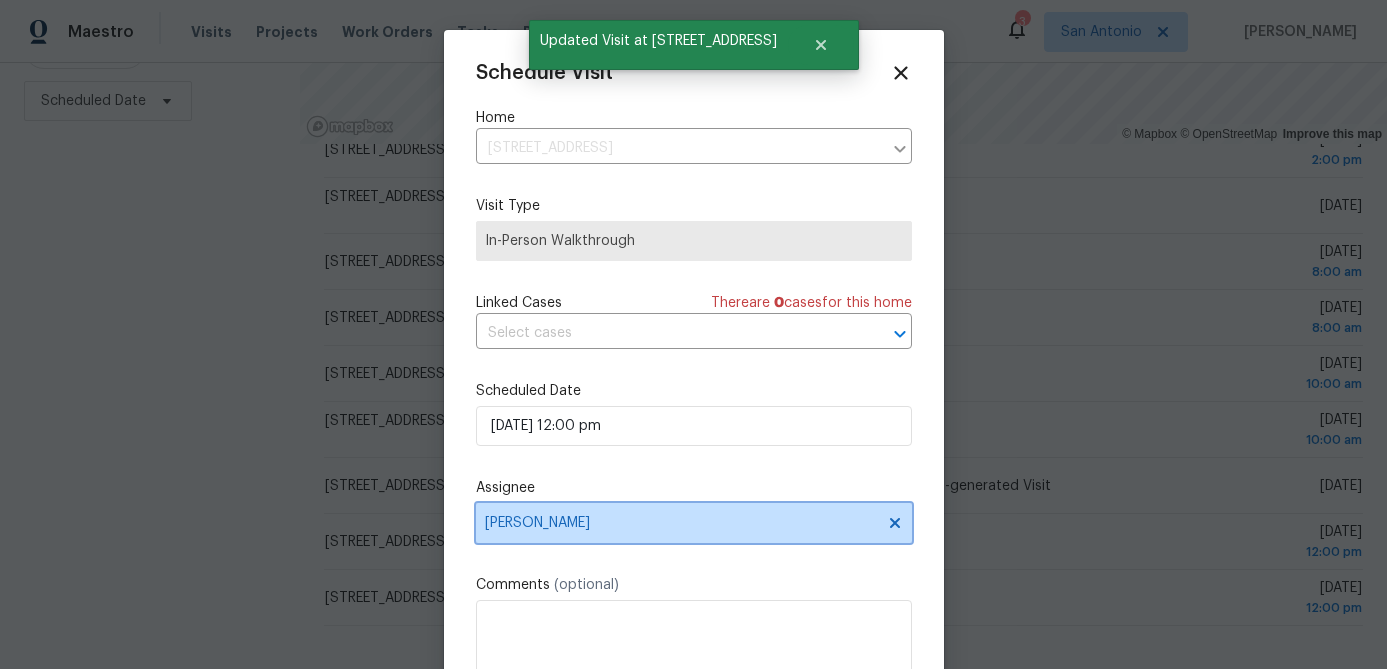 click 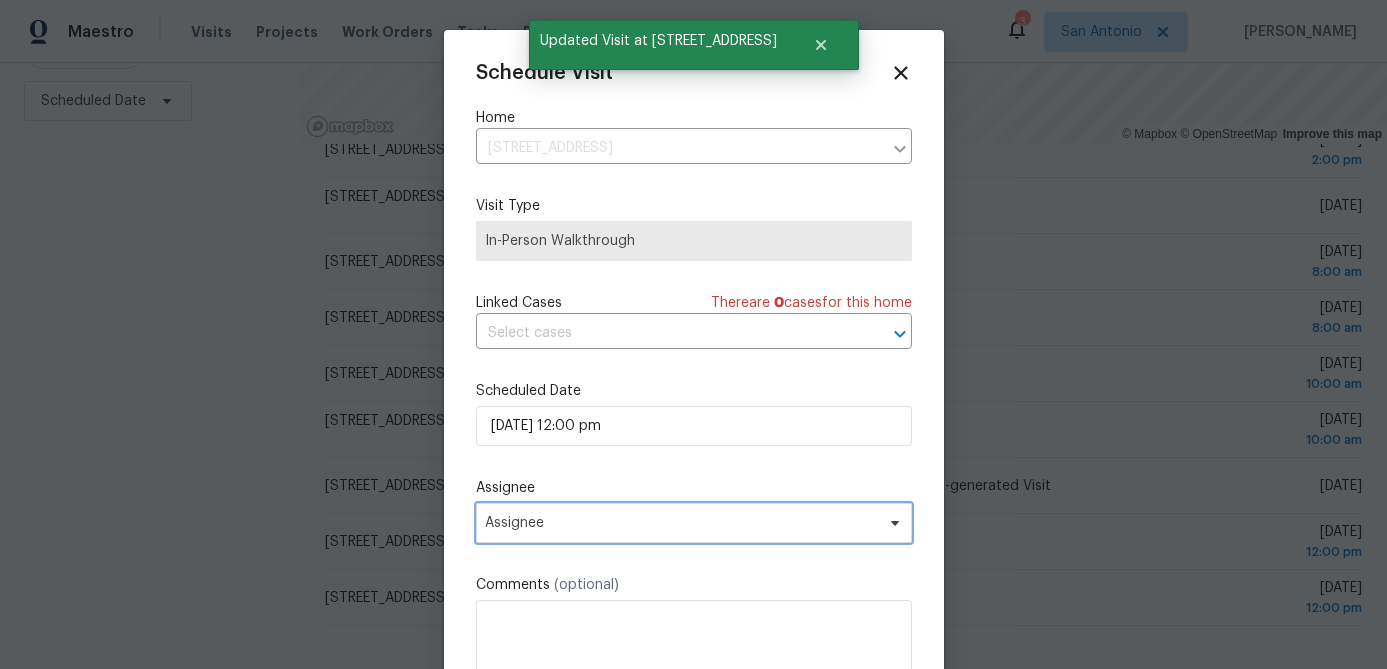 click on "Assignee" at bounding box center [694, 523] 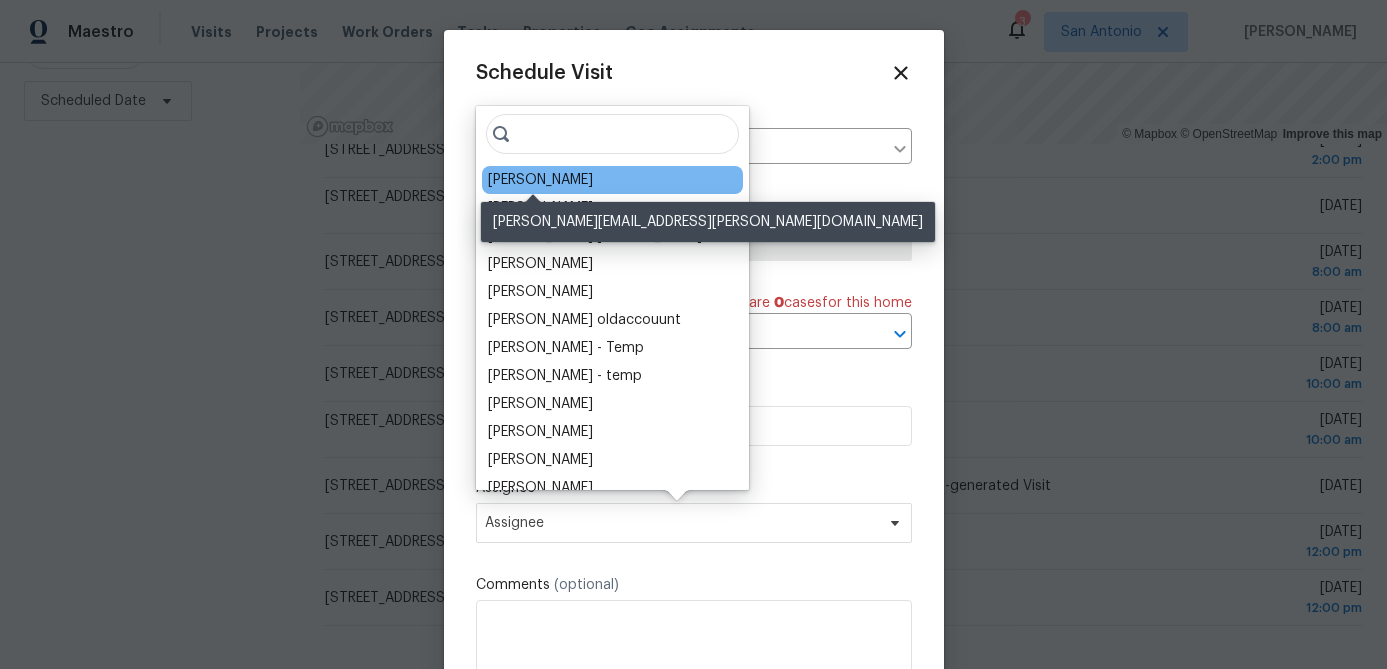 click on "[PERSON_NAME]" at bounding box center (540, 180) 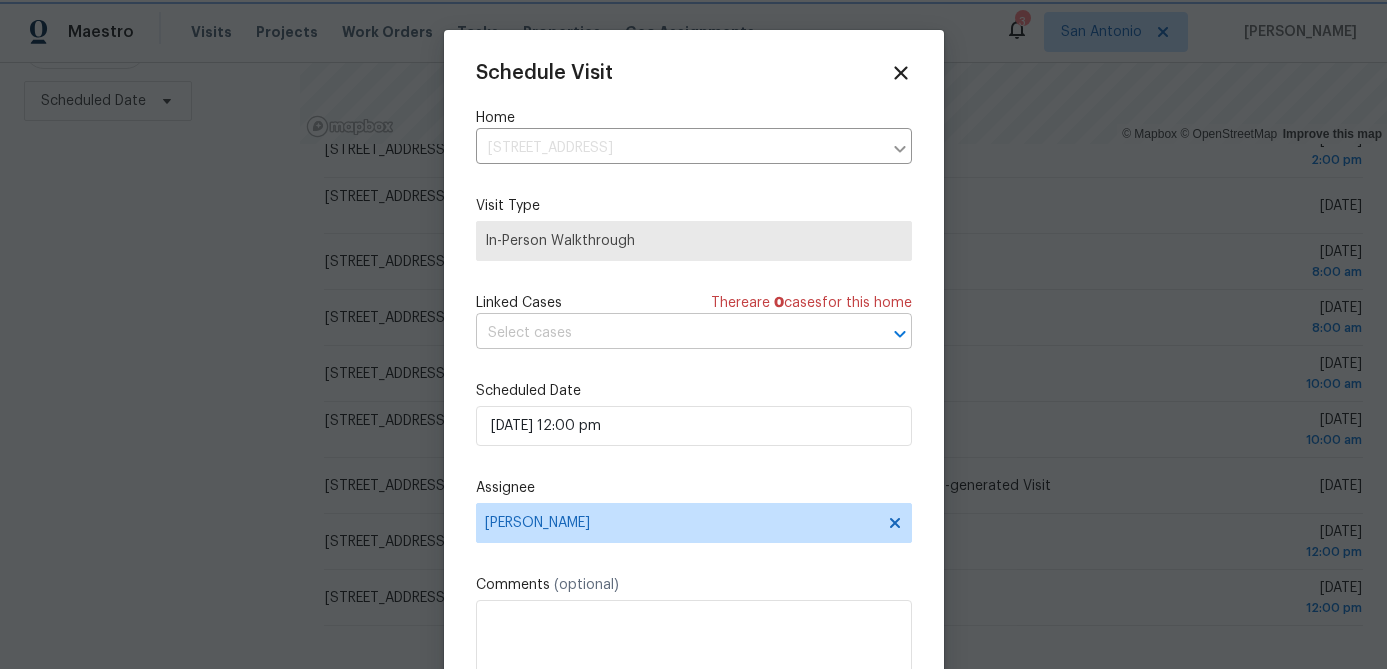 scroll, scrollTop: 36, scrollLeft: 0, axis: vertical 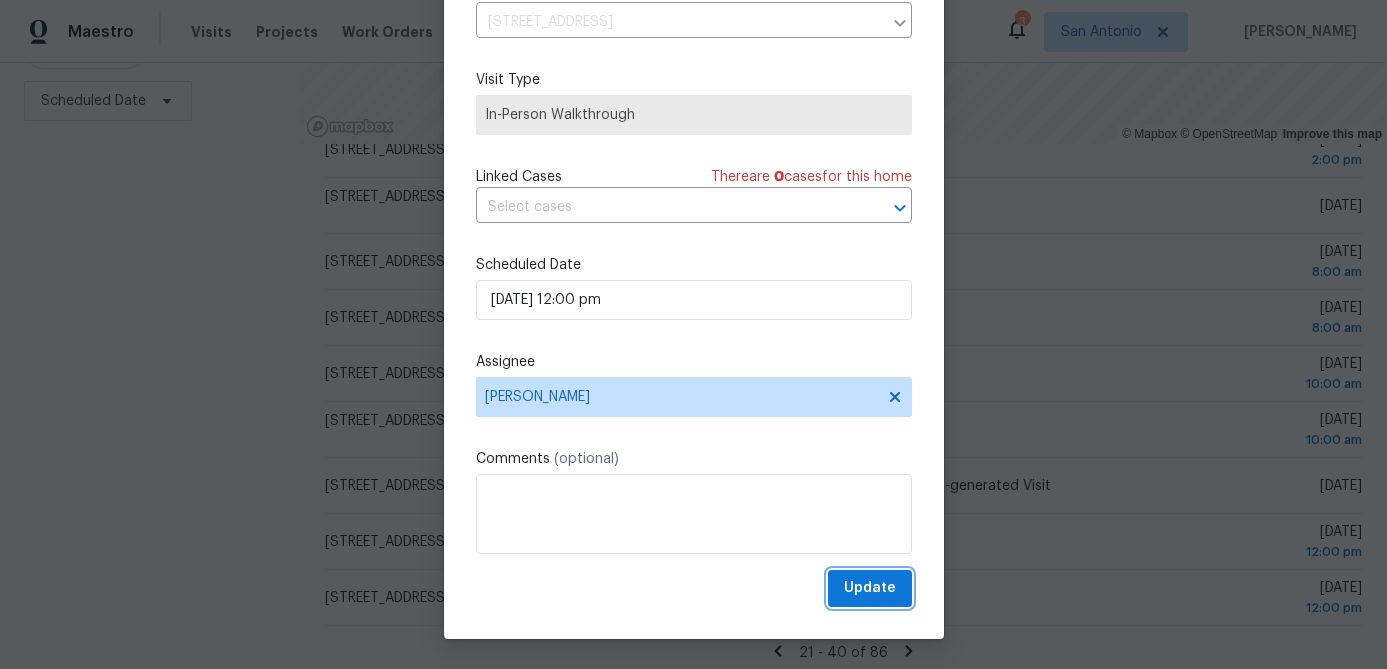 click on "Update" at bounding box center [870, 588] 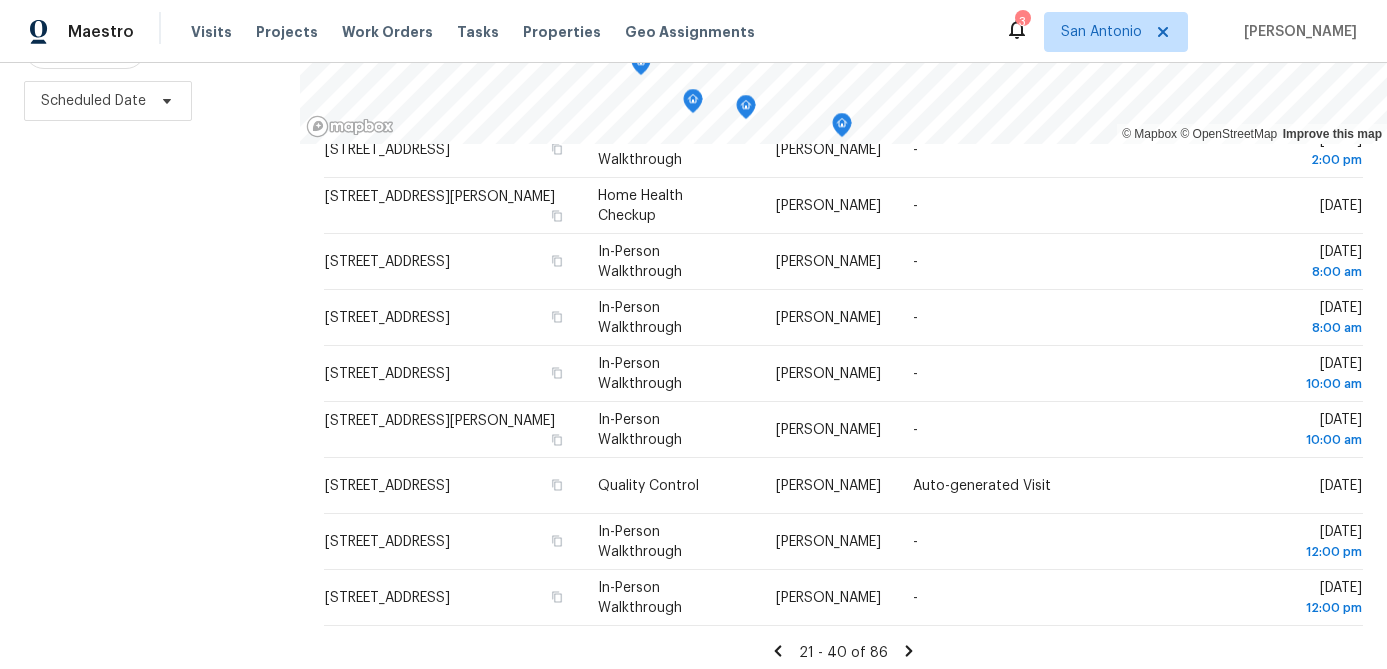 click 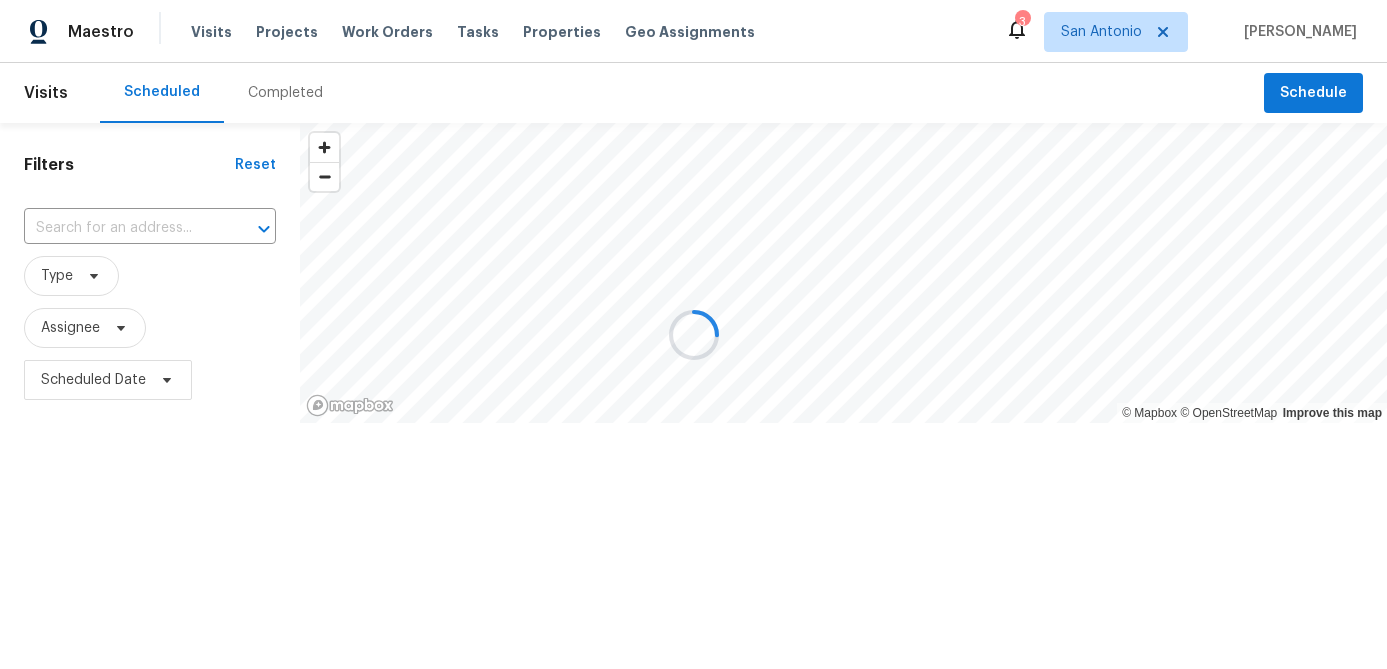 scroll, scrollTop: 0, scrollLeft: 0, axis: both 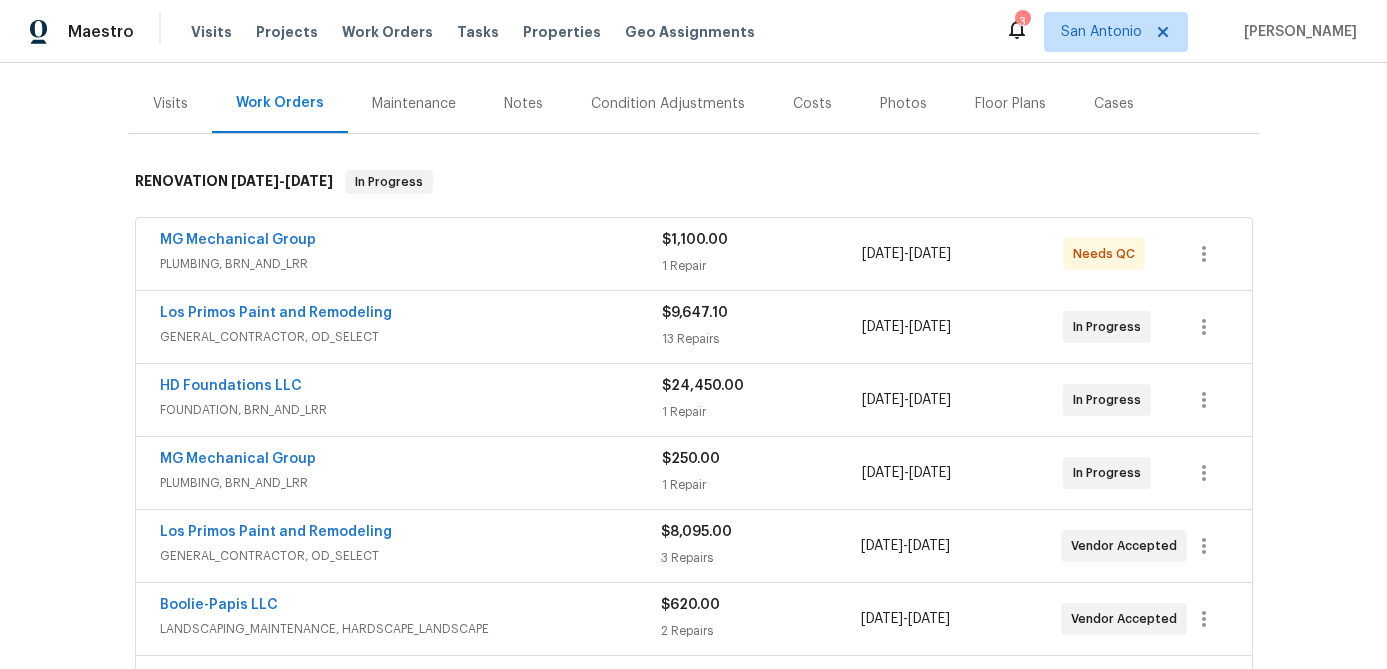 click on "Notes" at bounding box center [523, 104] 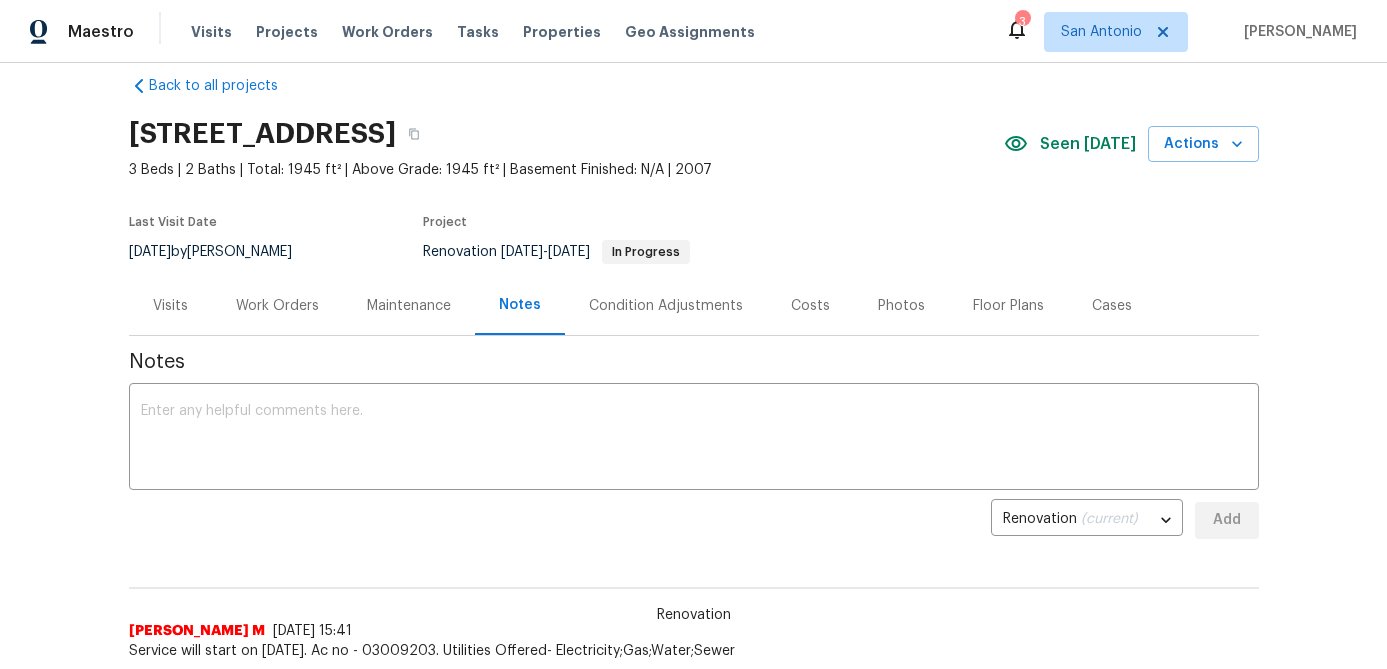 scroll, scrollTop: 26, scrollLeft: 0, axis: vertical 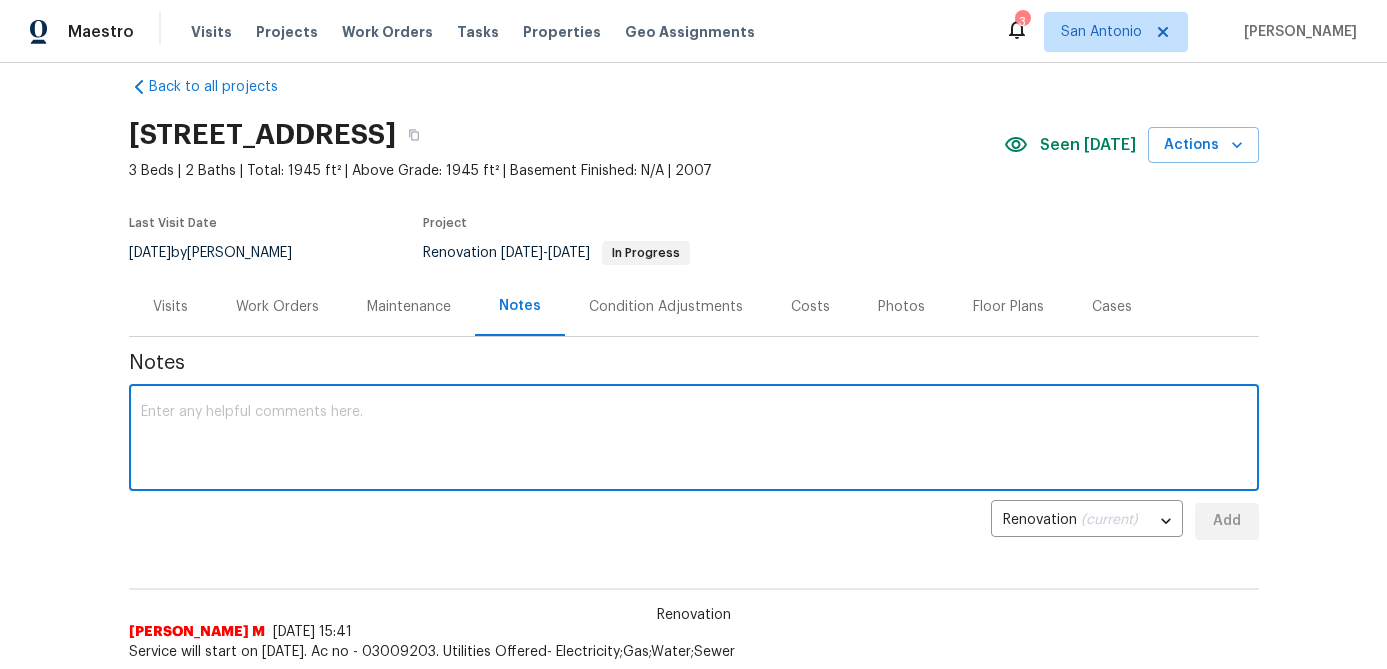click at bounding box center (694, 440) 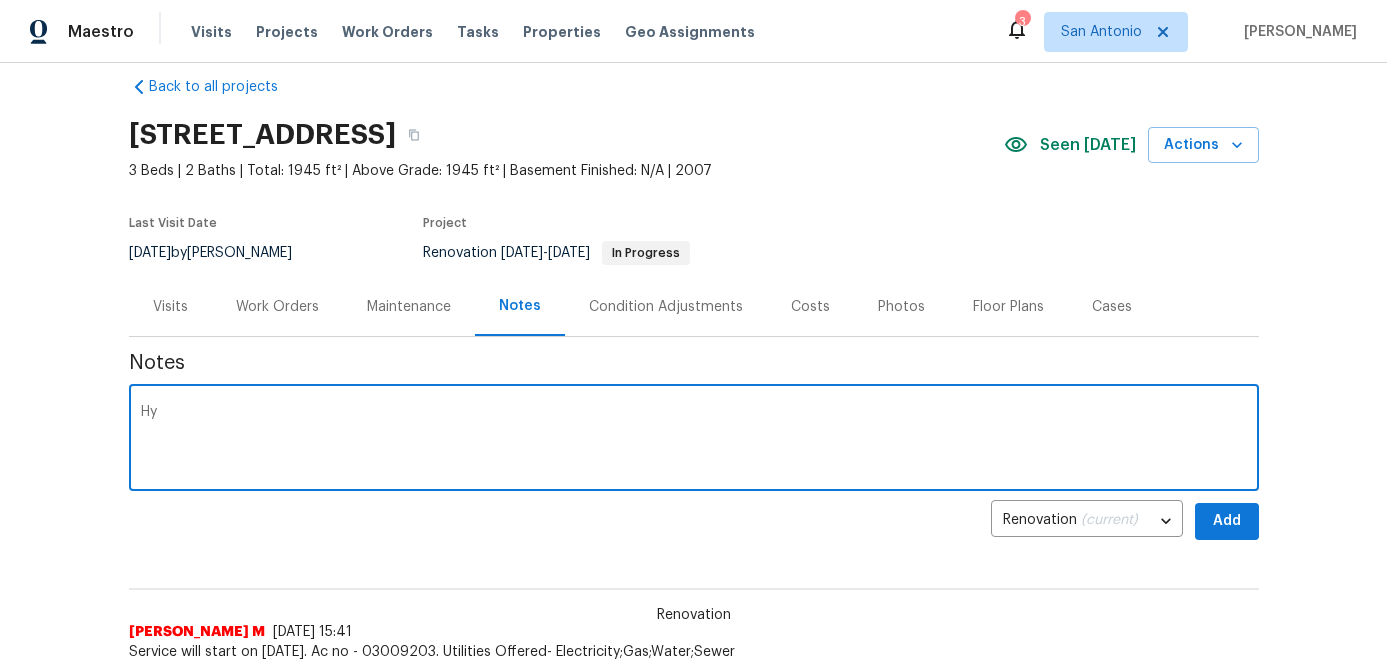 type on "H" 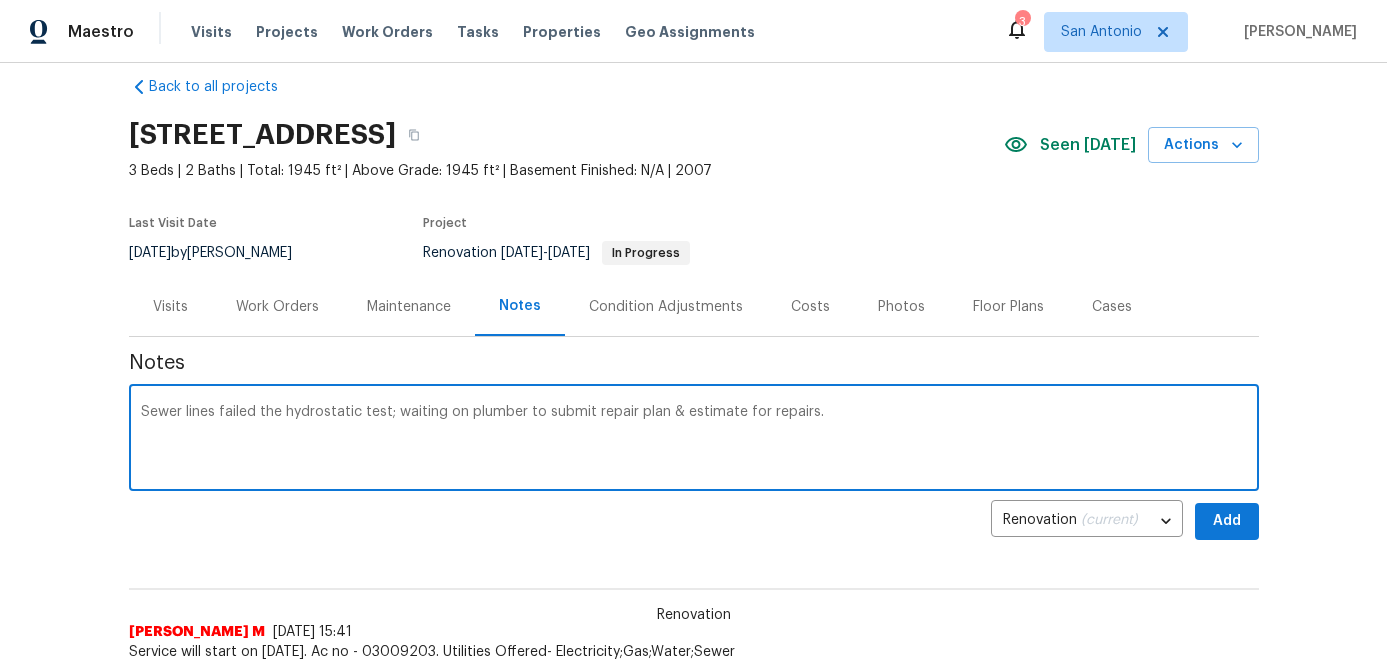 type on "Sewer lines failed the hydrostatic test; waiting on plumber to submit repair plan & estimate for repairs." 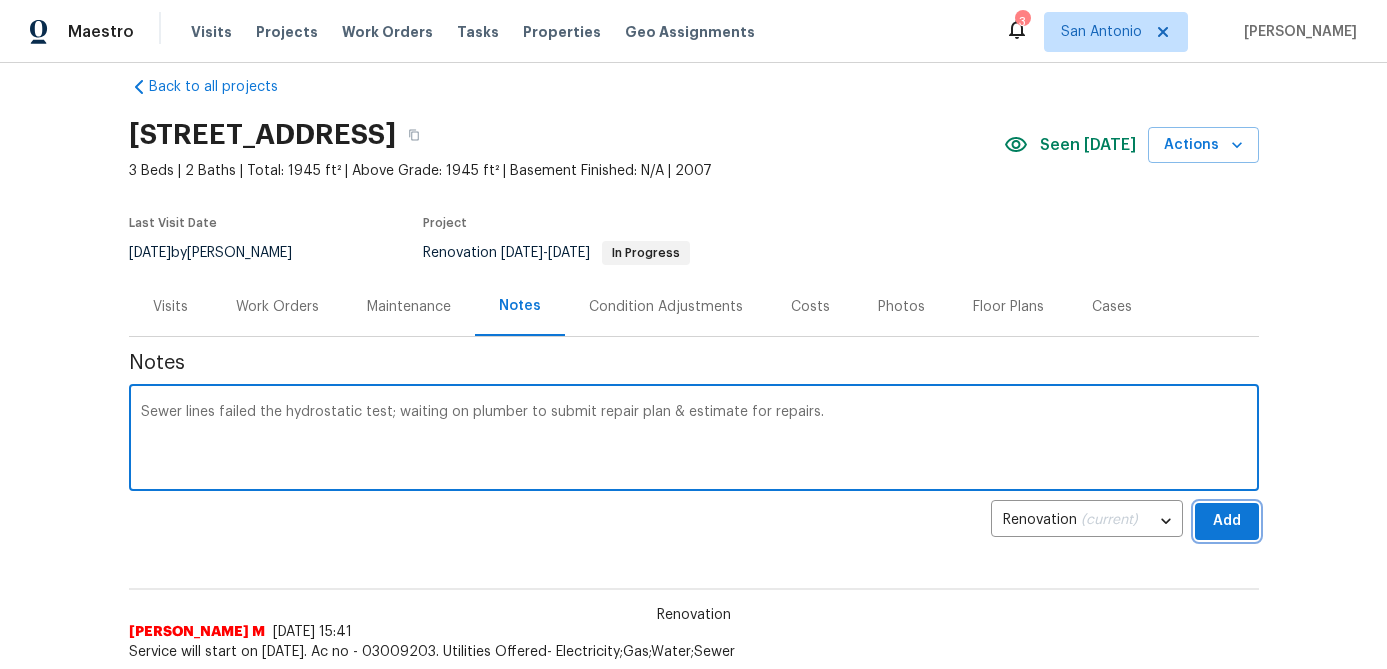 click on "Add" at bounding box center (1227, 521) 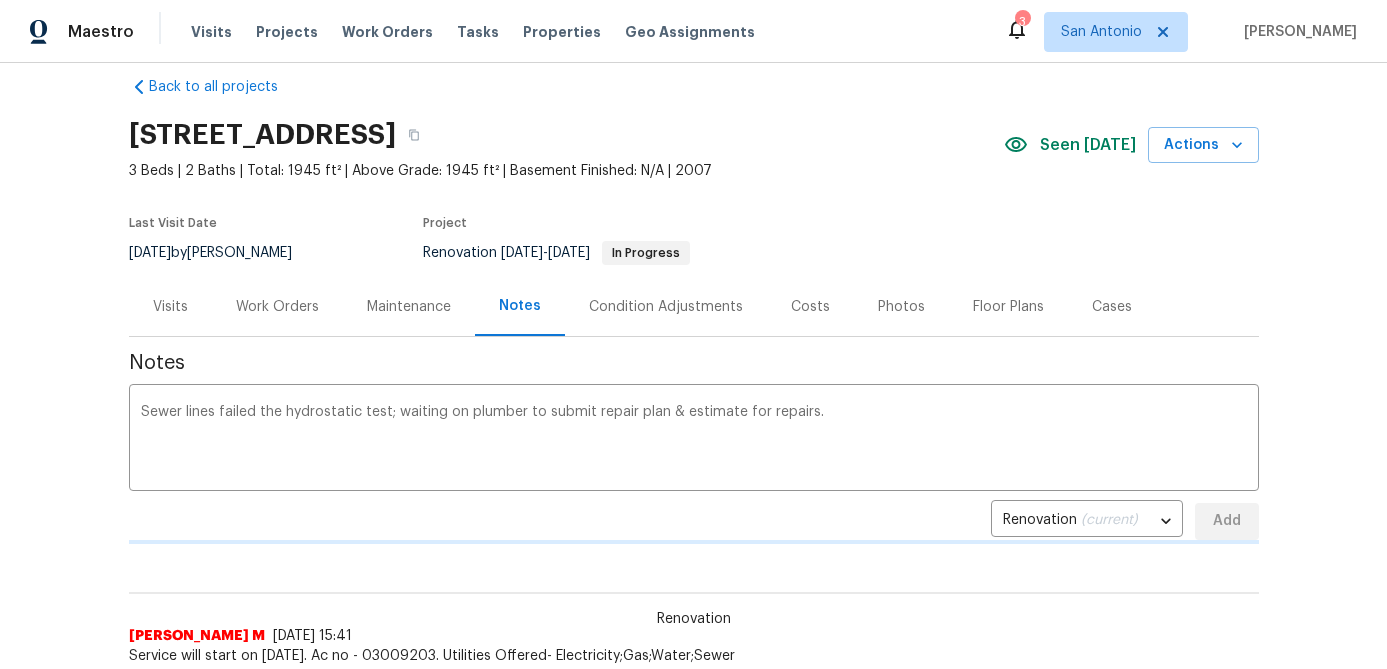 type 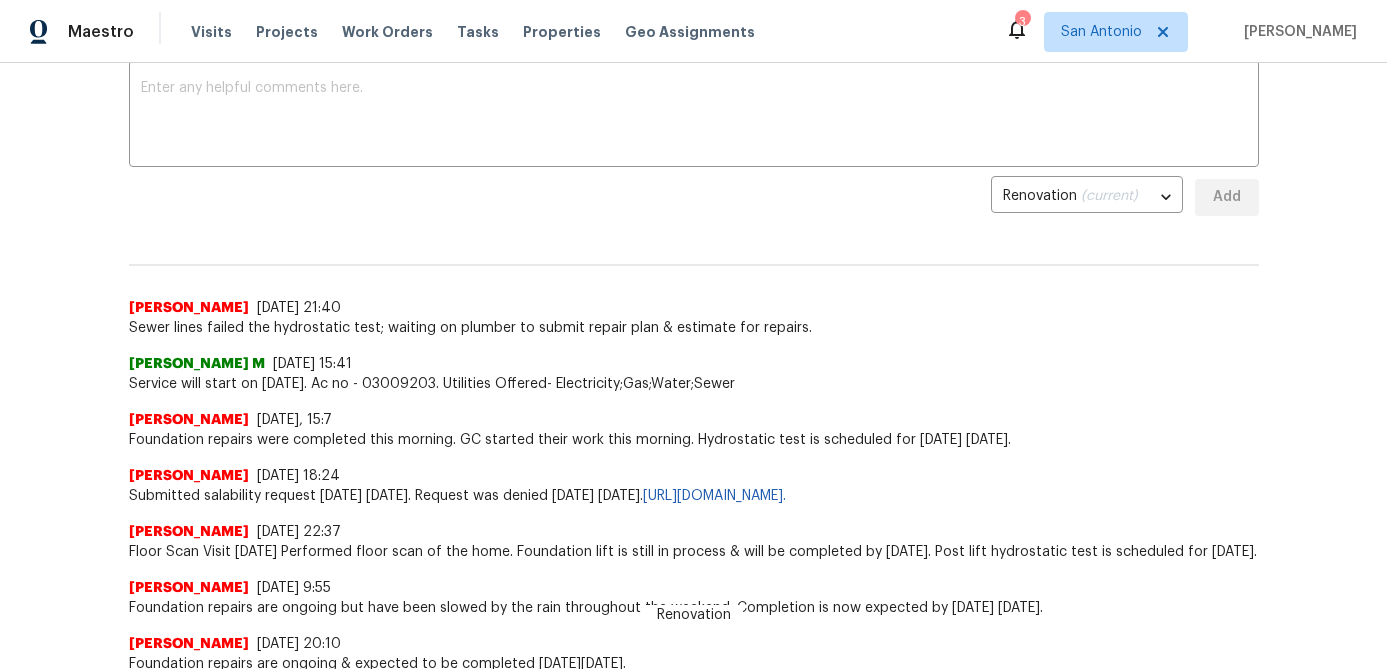 scroll, scrollTop: 0, scrollLeft: 0, axis: both 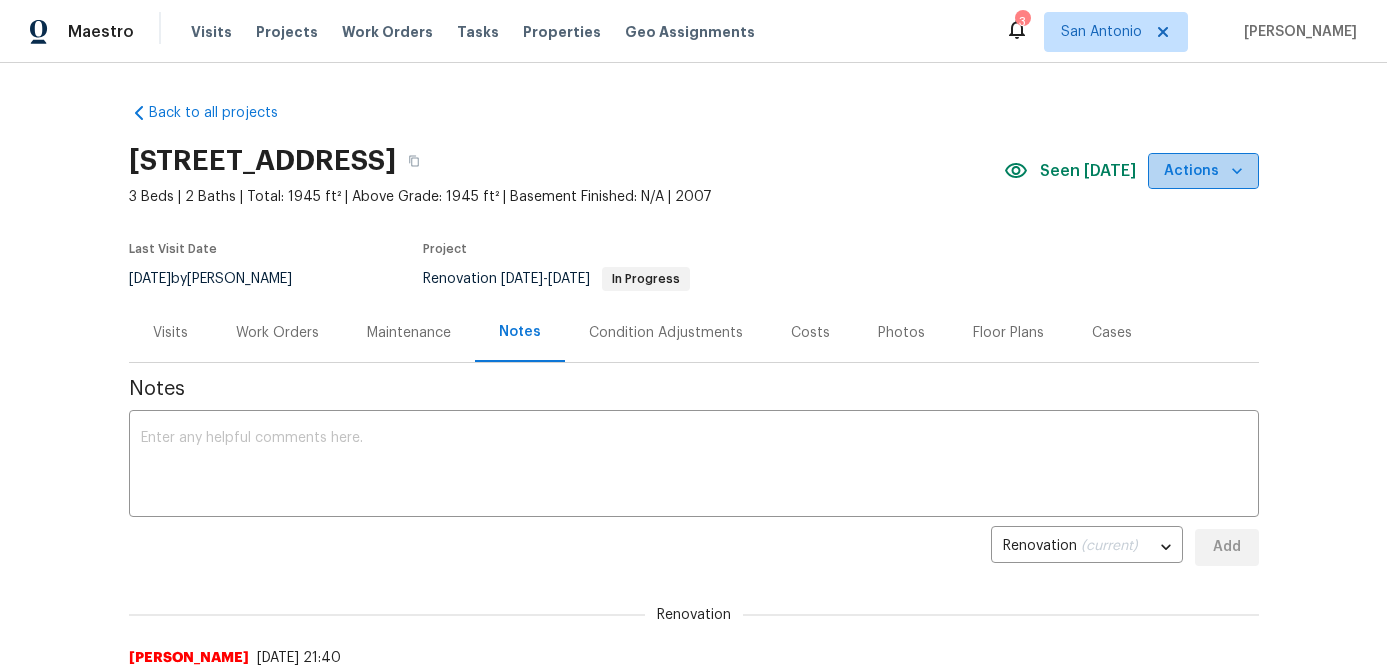 click on "Actions" at bounding box center [1203, 171] 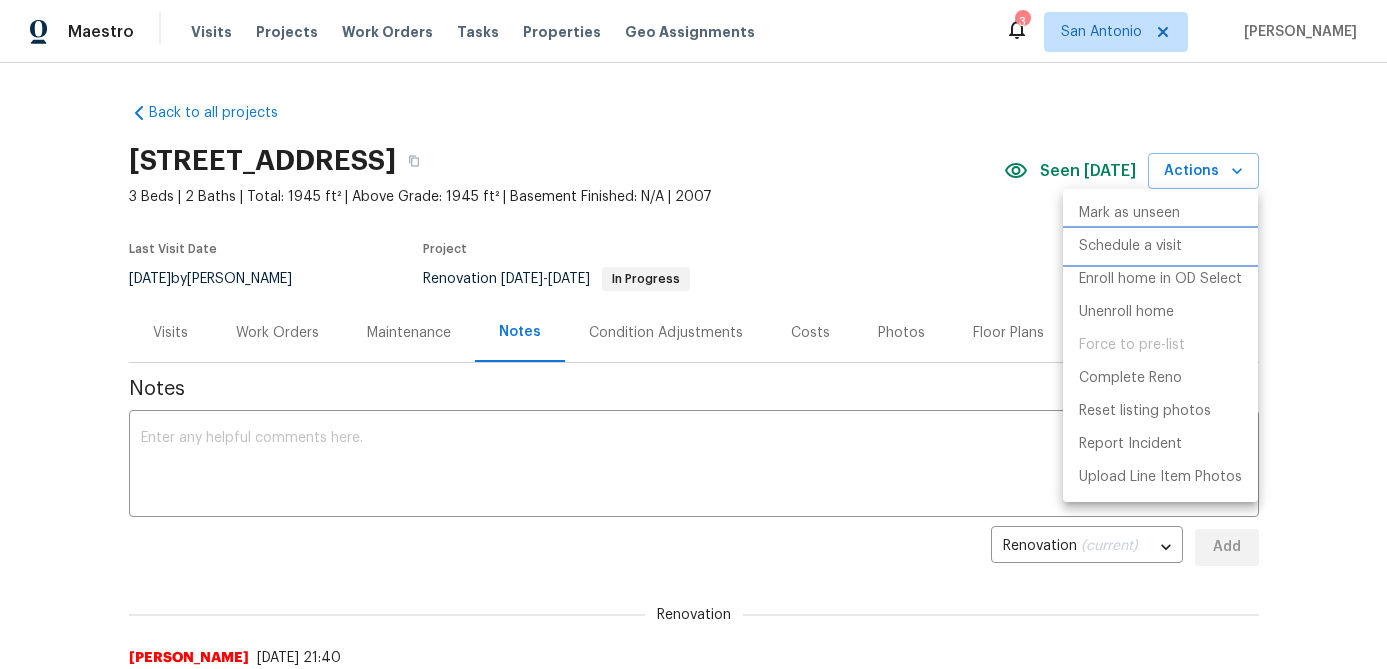 click on "Schedule a visit" at bounding box center (1130, 246) 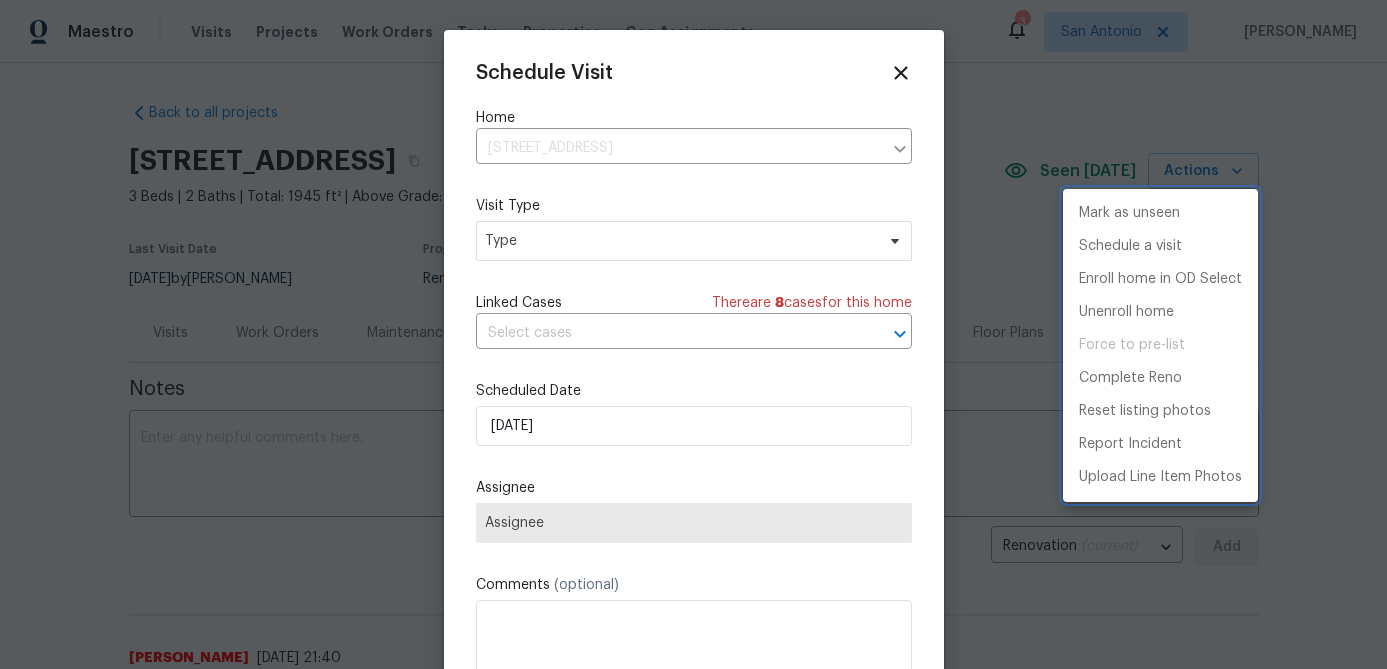 click at bounding box center (693, 334) 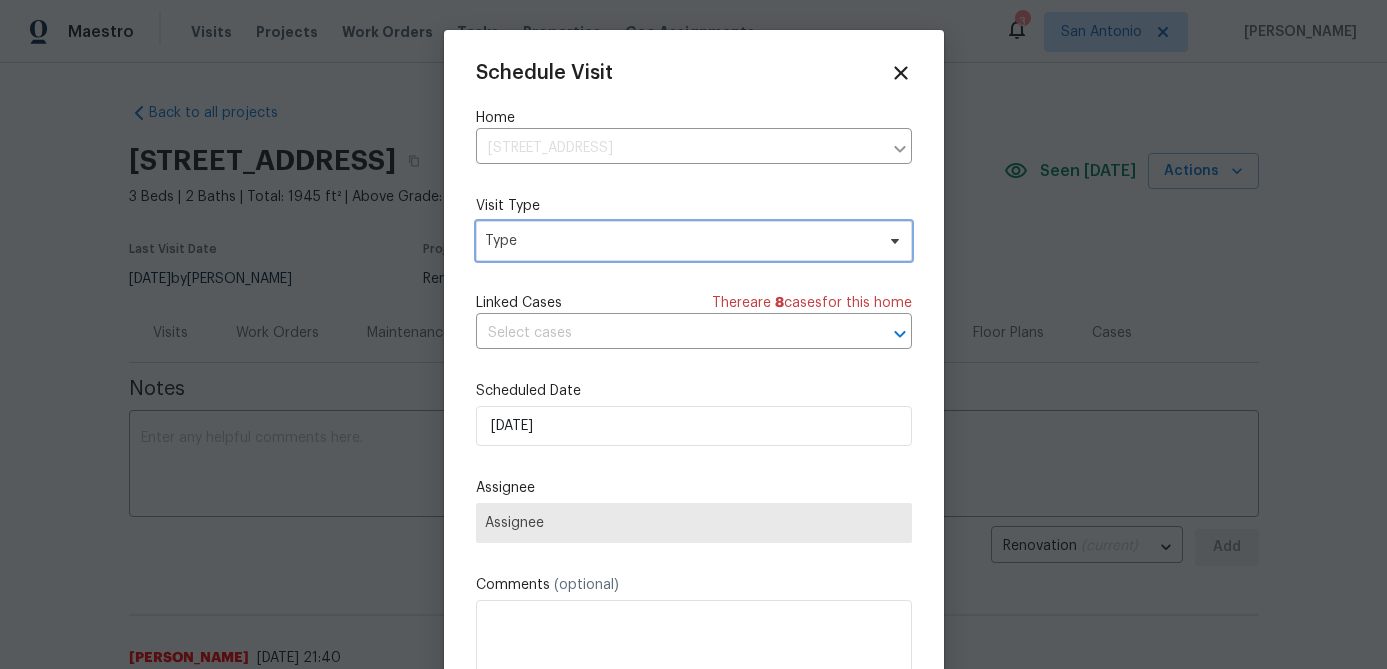 click on "Type" at bounding box center (679, 241) 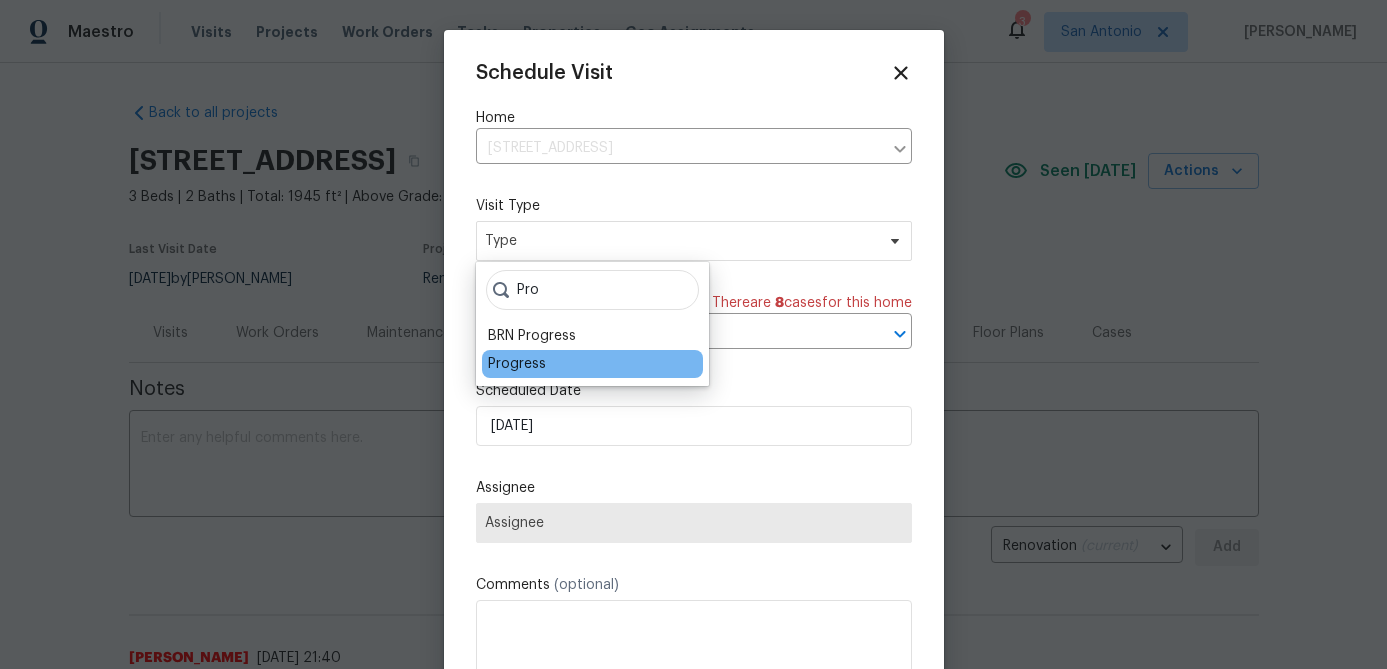 type on "Pro" 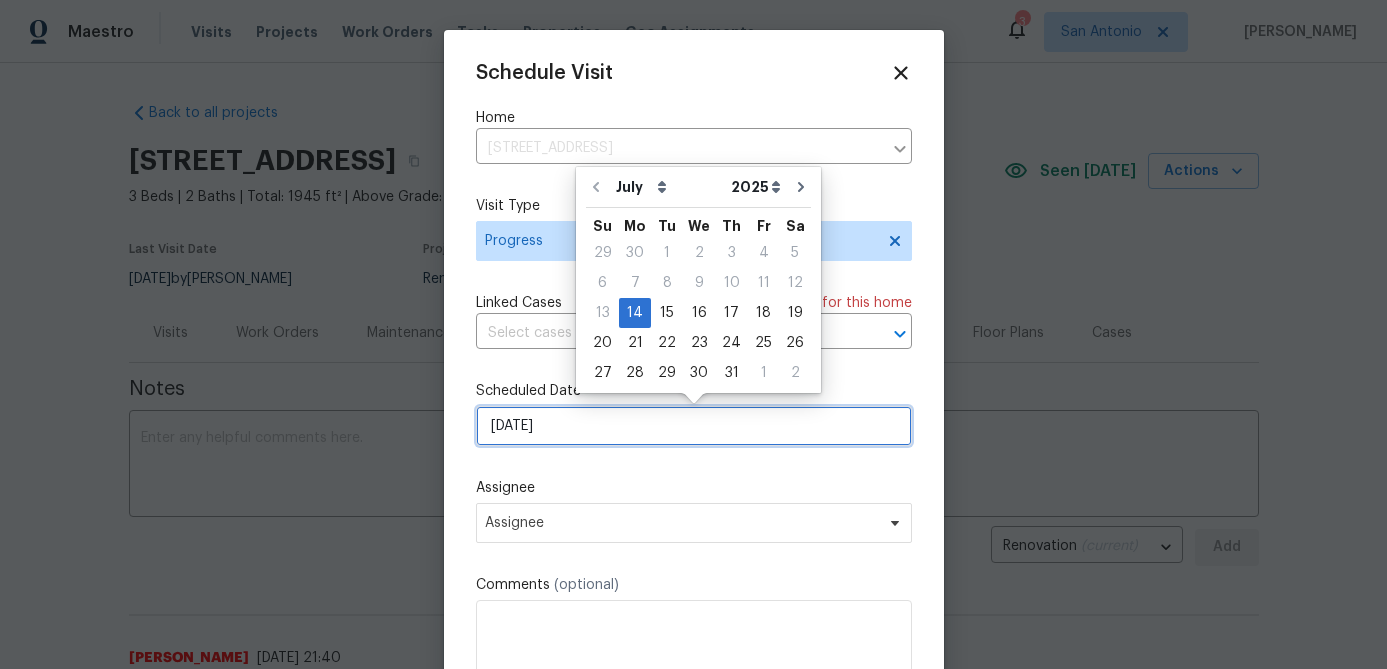 click on "[DATE]" at bounding box center (694, 426) 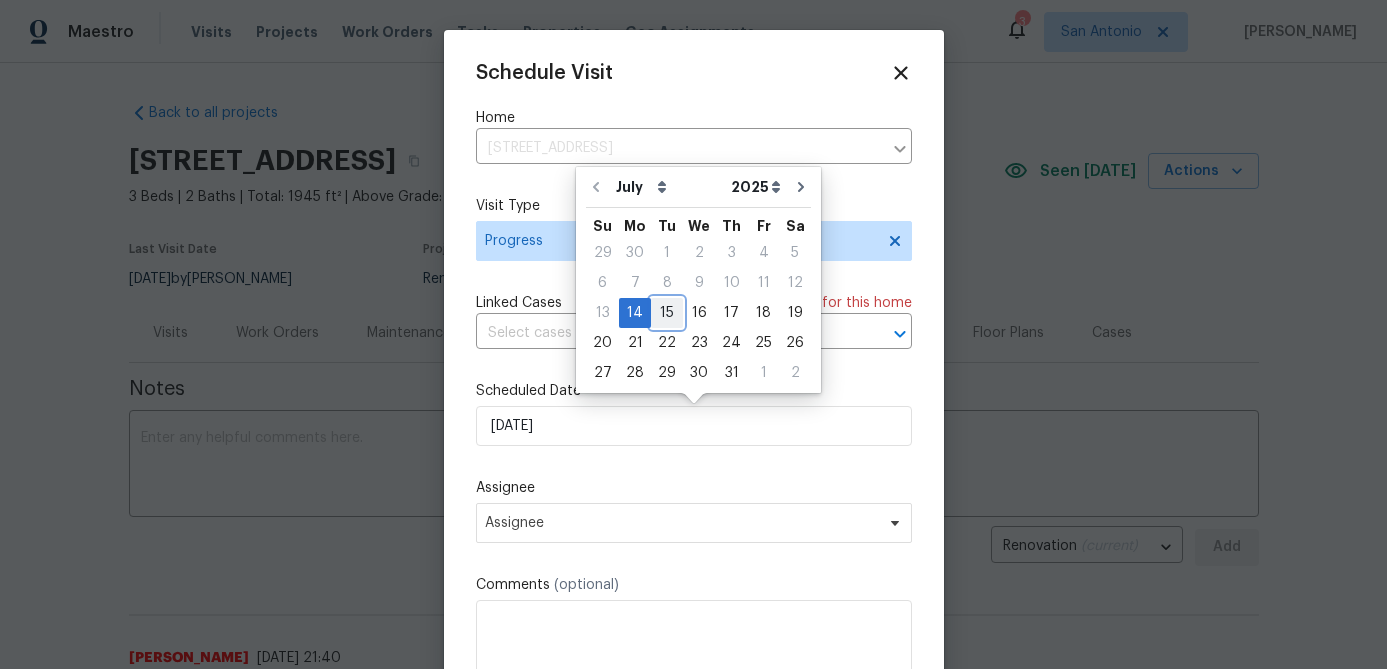 click on "15" at bounding box center (667, 313) 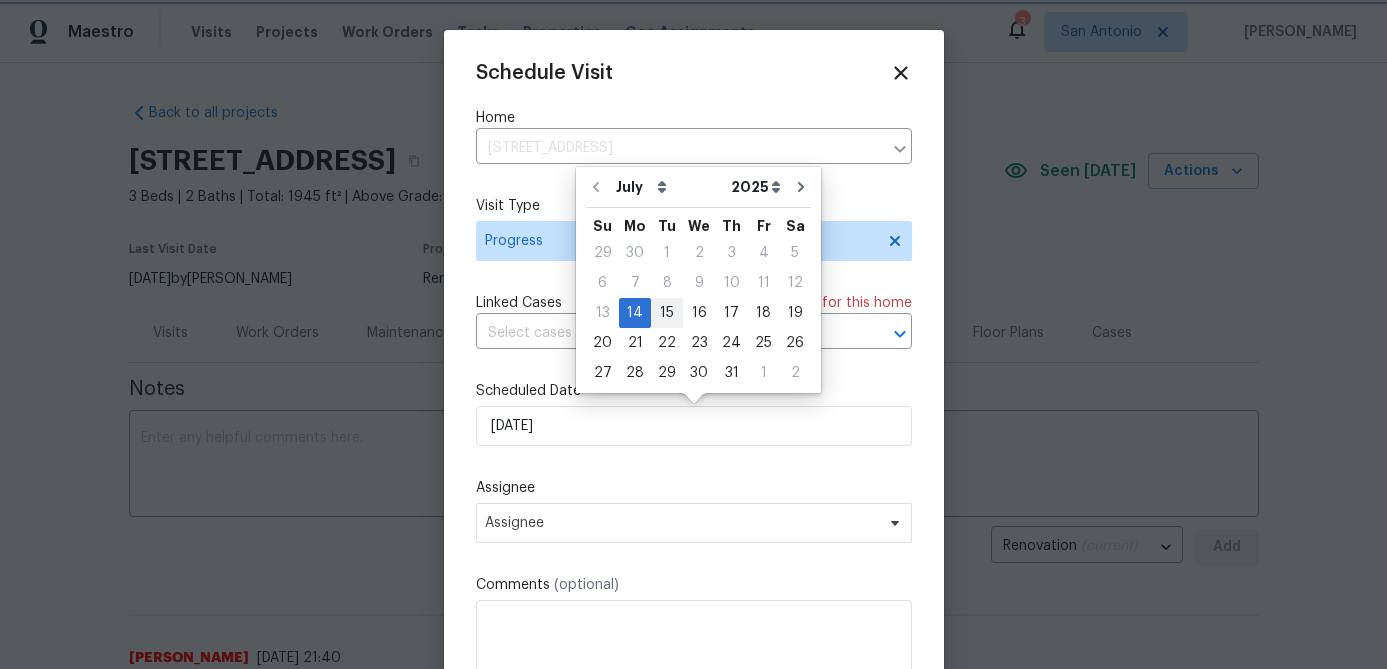 type on "[DATE]" 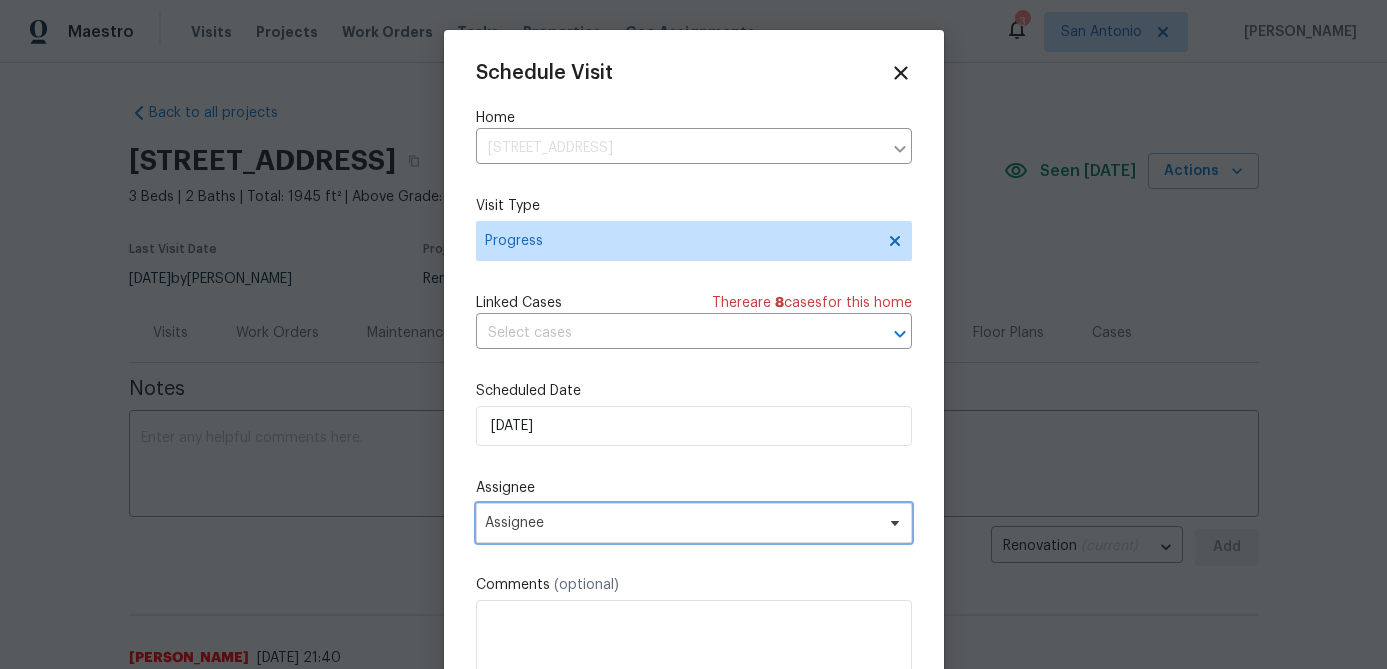 click on "Assignee" at bounding box center (681, 523) 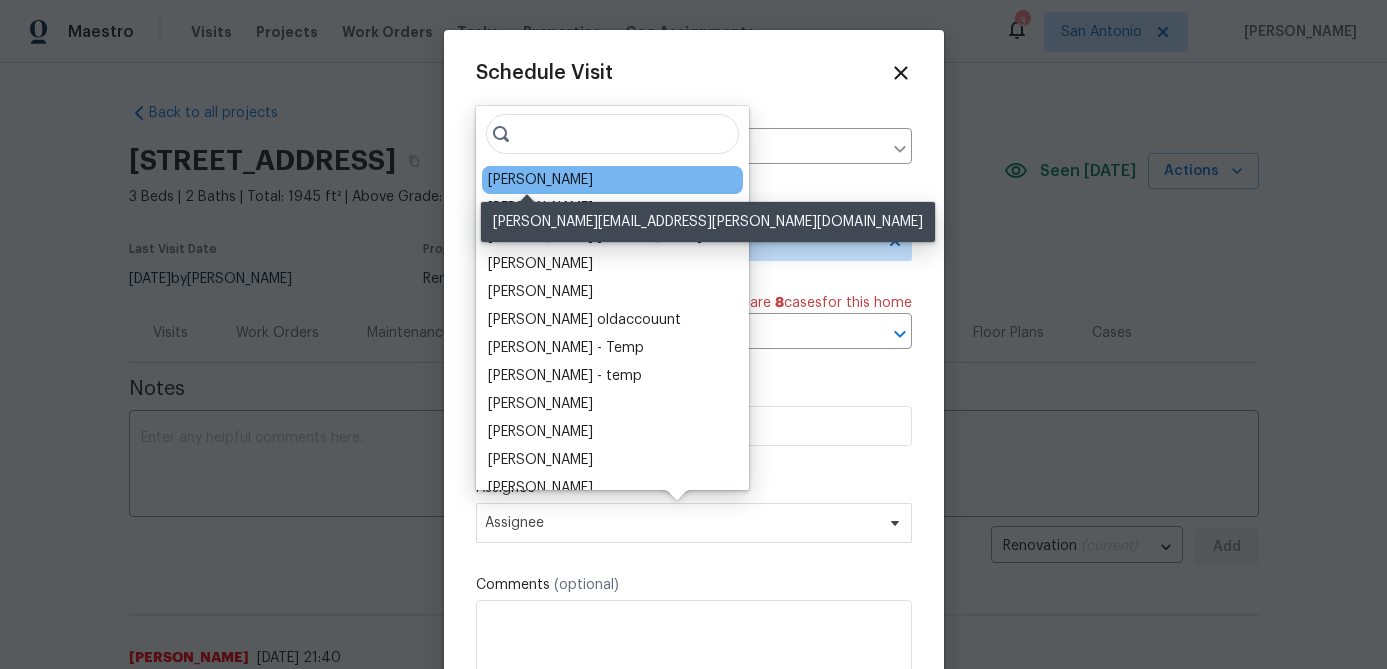 click on "[PERSON_NAME]" at bounding box center (540, 180) 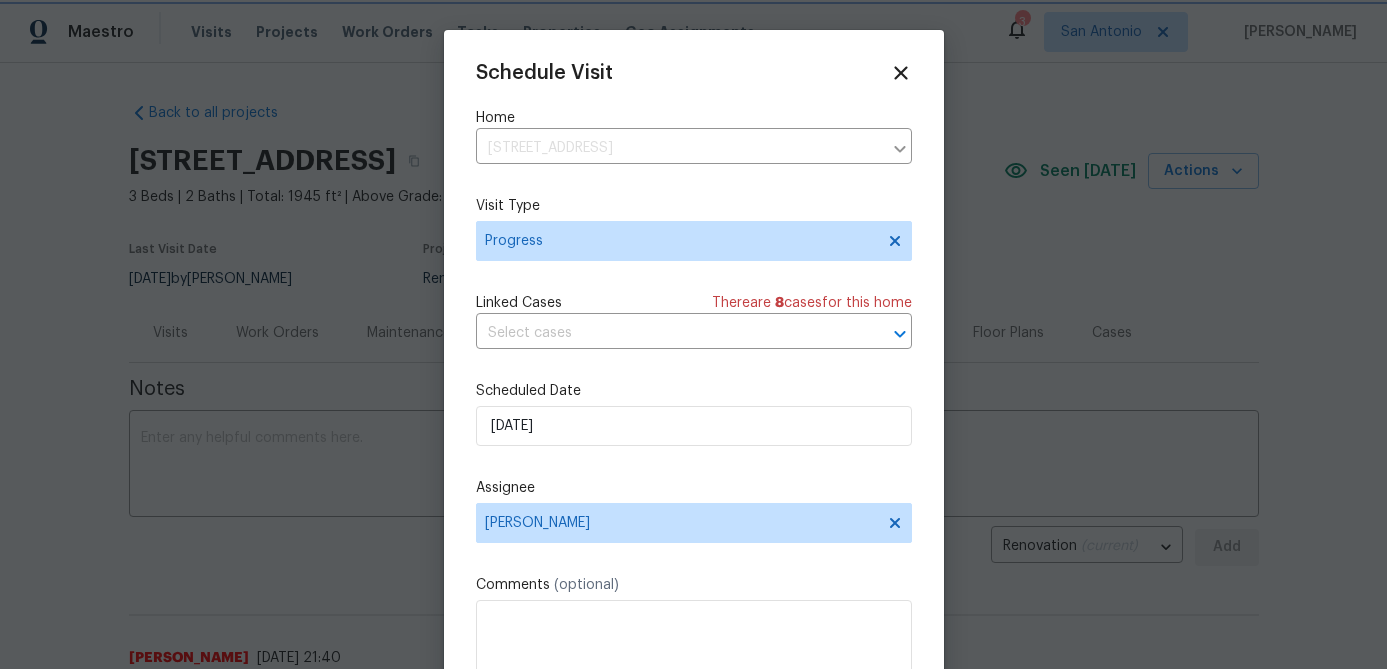 scroll, scrollTop: 36, scrollLeft: 0, axis: vertical 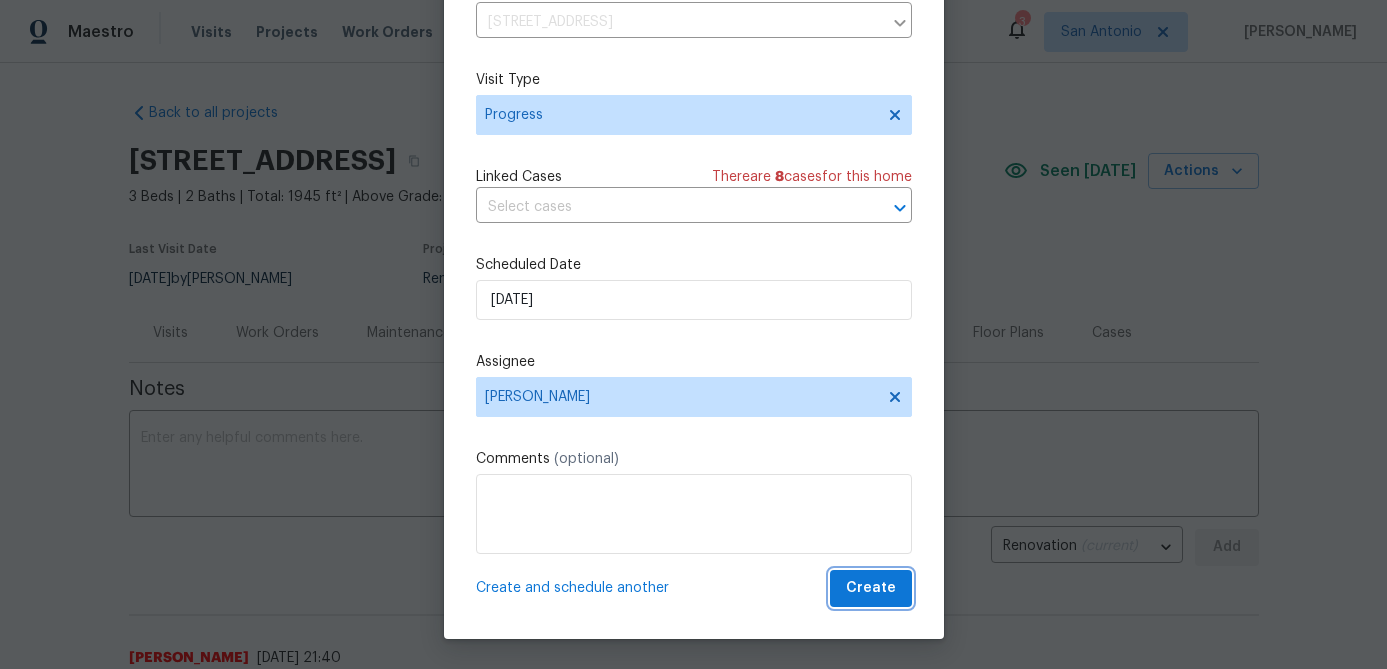 click on "Create" at bounding box center (871, 588) 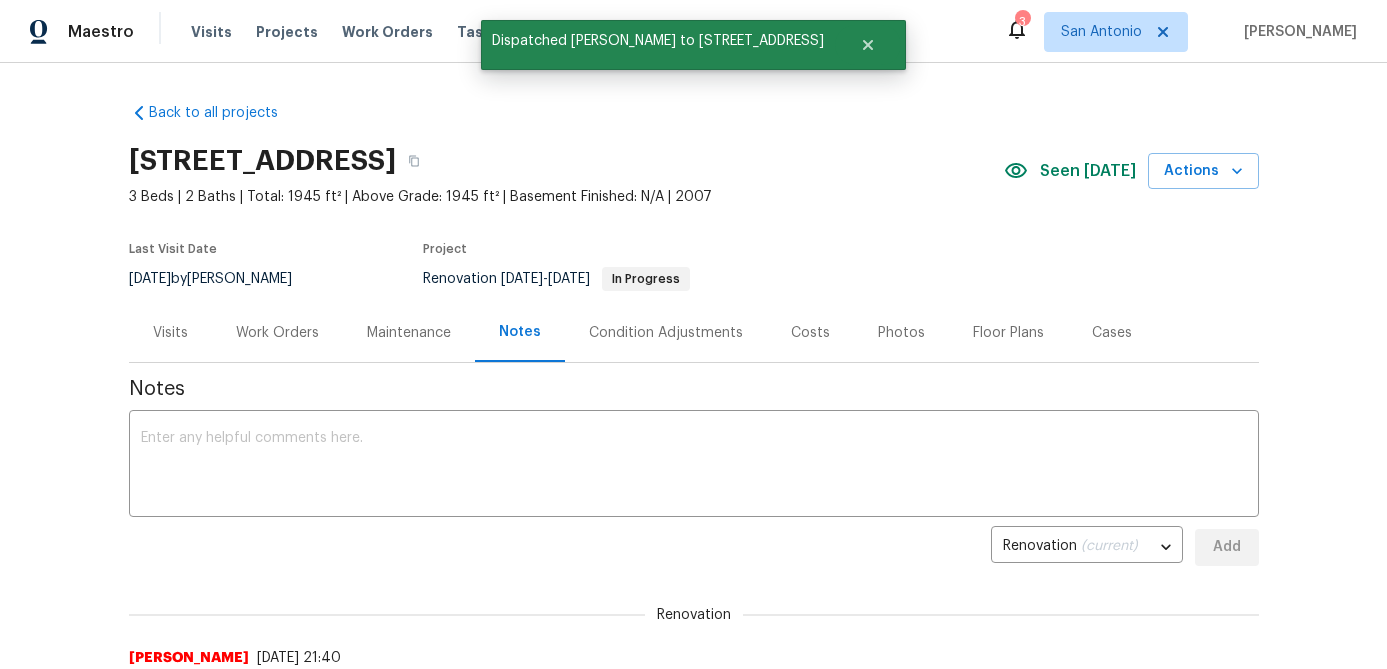 scroll, scrollTop: 0, scrollLeft: 0, axis: both 